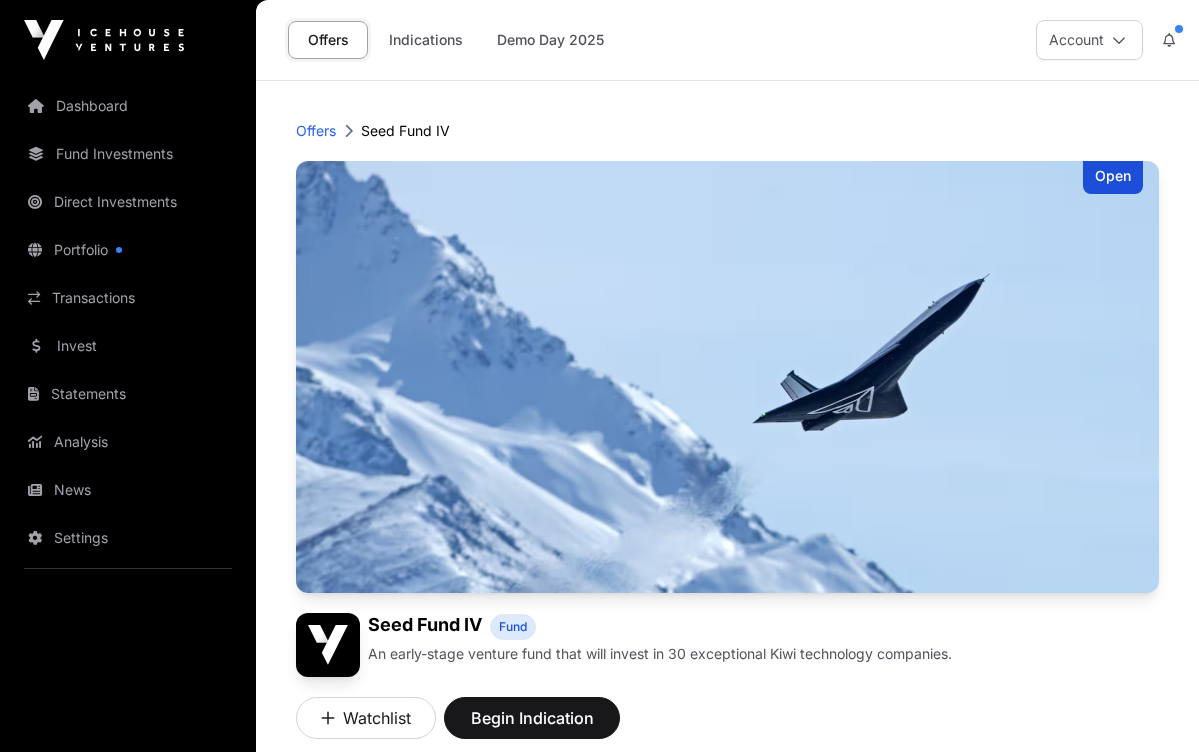 scroll, scrollTop: 0, scrollLeft: 0, axis: both 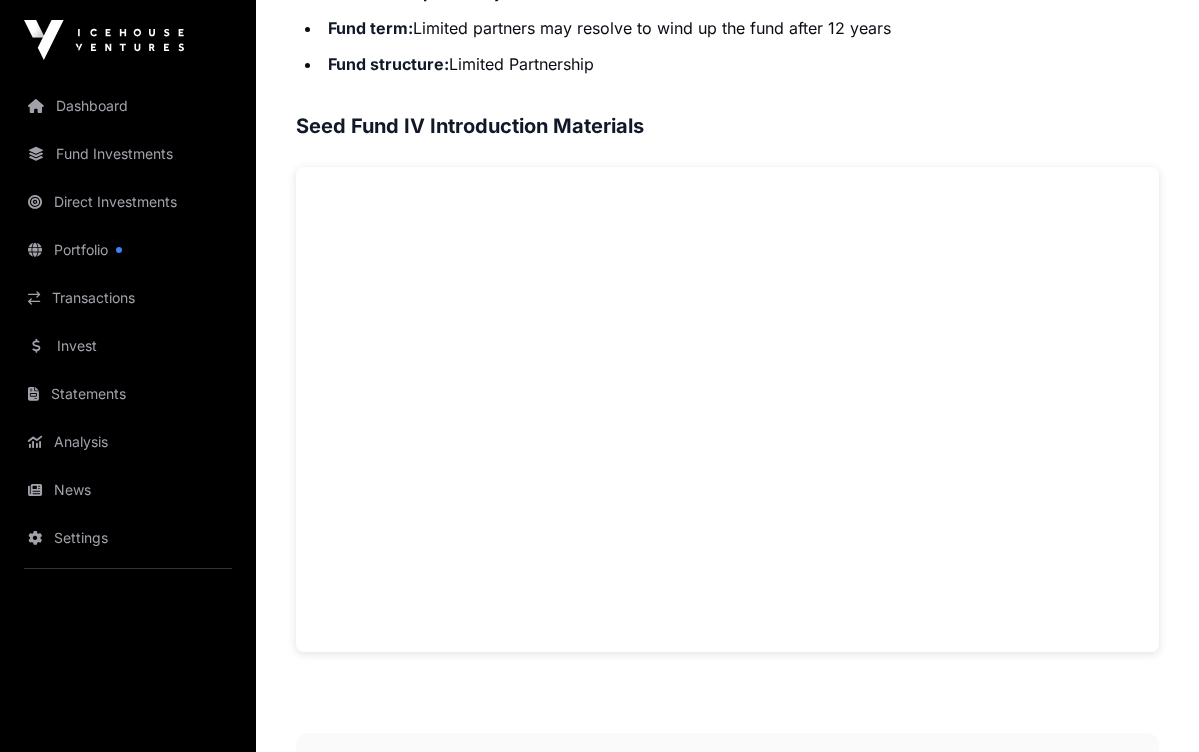 click on "Seed Fund IV Introduction Materials" 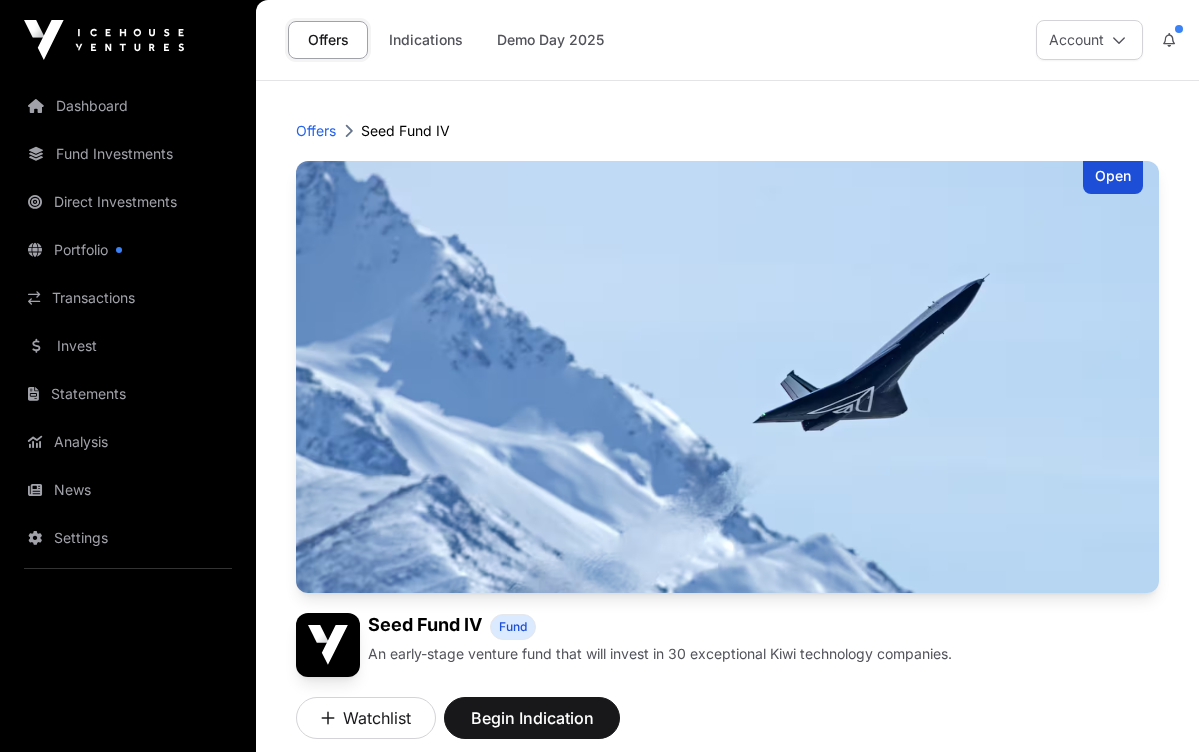 scroll, scrollTop: 0, scrollLeft: 0, axis: both 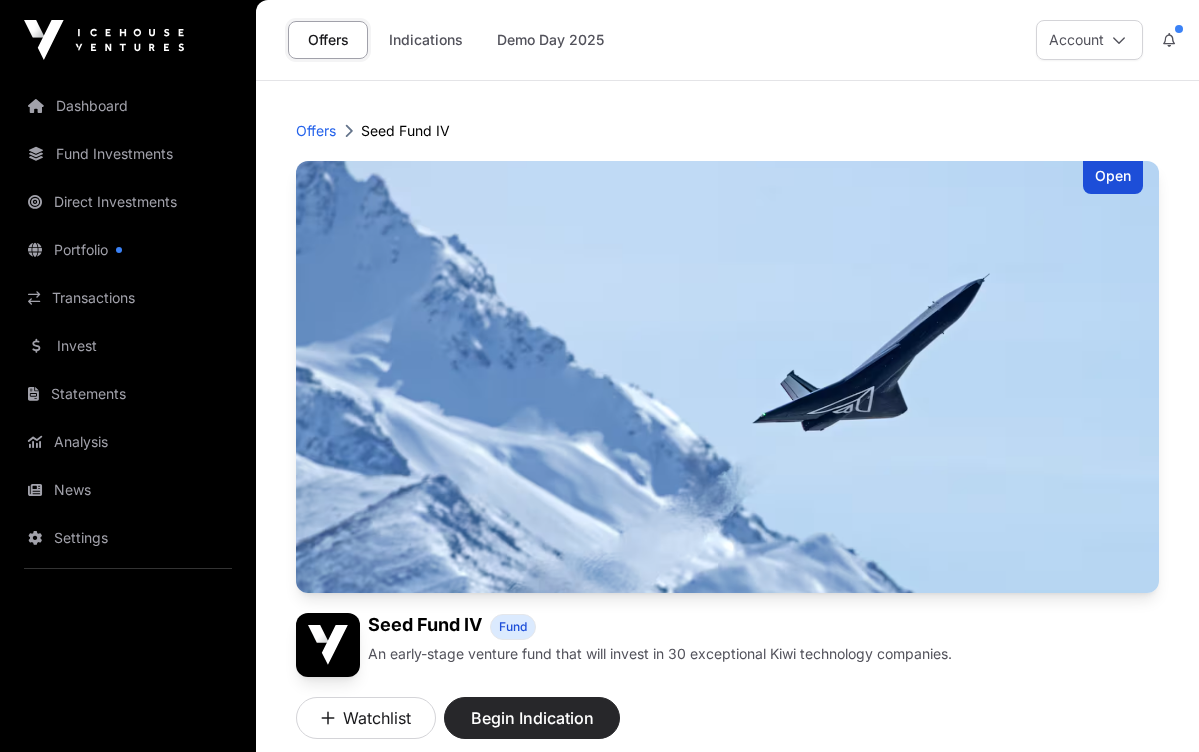 click on "Begin Indication" 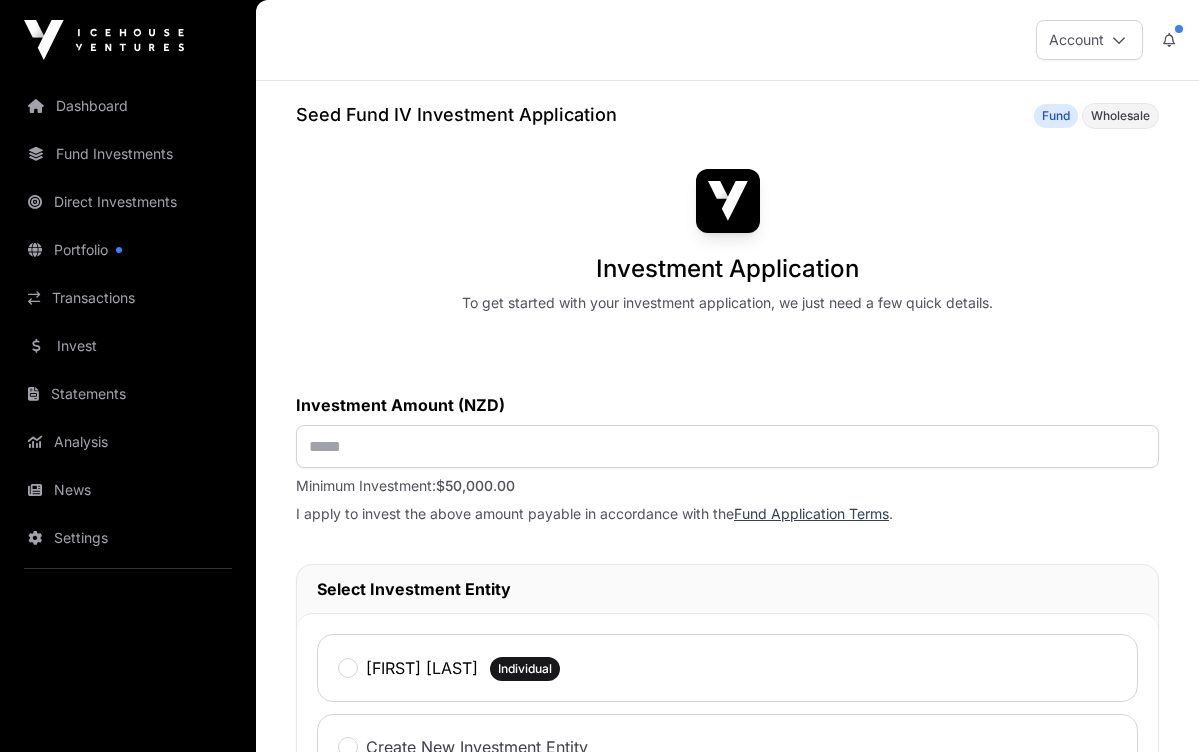 click on "Investment Application To get started with your investment application, we just need a few quick details.  Investment Amount (NZD)   Minimum Investment:  $50,000.00  I apply to invest the above amount payable in accordance with the  Fund Application Terms .   Select Investment Entity  Bridget Mary Coates Individual Create New Investment Entity   Warning Statement   Application Instructions   The Manager of Seed Fund IV reserves the right to accept or reject your Application Form for any reason whatsoever and will owe you no obligations in connection with the Fund unless and until you receive confirmation from the Manager that your Application Form has been accepted. On receipt of the Manager's confirmation, the Application Form will constitute a legally binding agreement between you and the Manager governed by New Zealand law and incorporating the Terms and Conditions. You should seek your own independent legal and financial advice before signing and returning the Application Form.   Summary  Back Next Step" 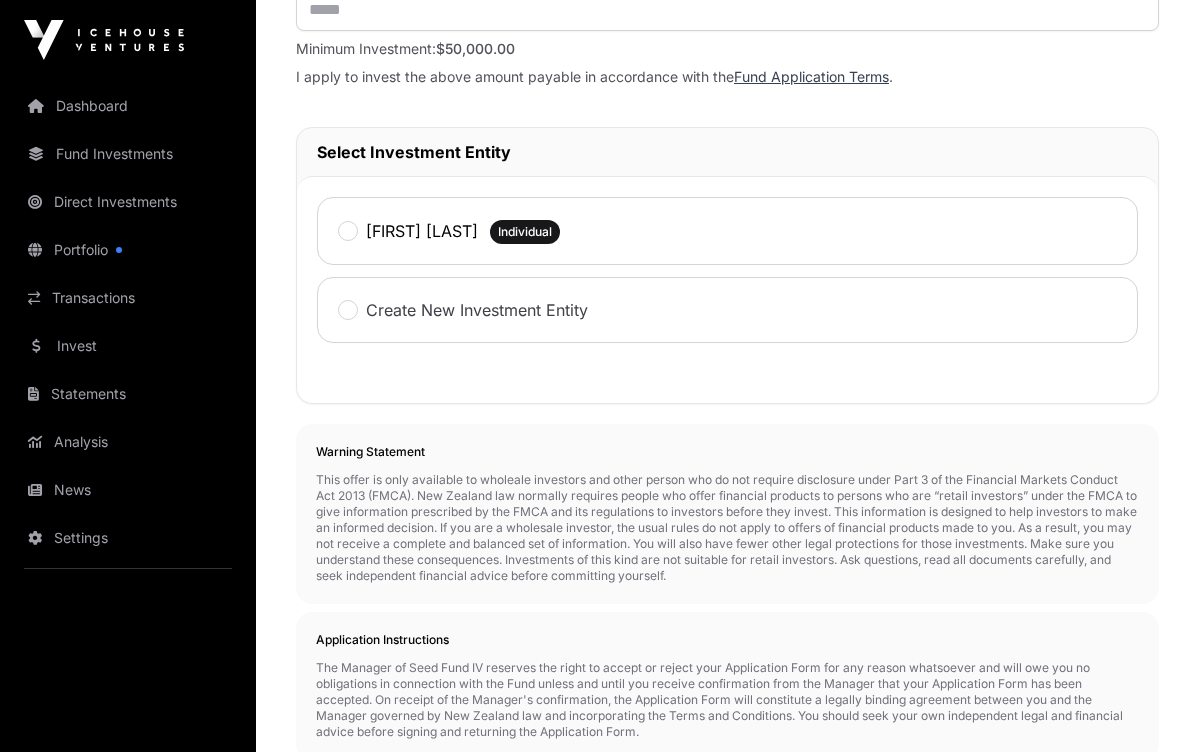 scroll, scrollTop: 446, scrollLeft: 0, axis: vertical 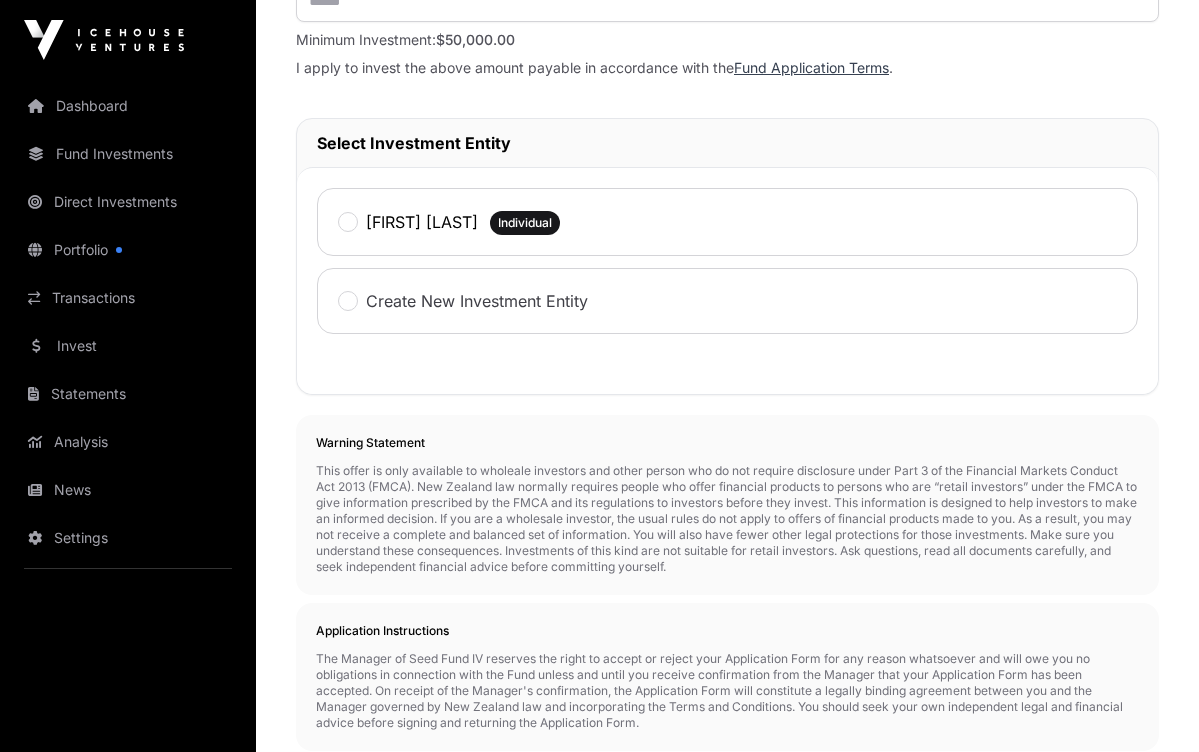 click on "Application Instructions   The Manager of Seed Fund IV reserves the right to accept or reject your Application Form for any reason whatsoever and will owe you no obligations in connection with the Fund unless and until you receive confirmation from the Manager that your Application Form has been accepted. On receipt of the Manager's confirmation, the Application Form will constitute a legally binding agreement between you and the Manager governed by New Zealand law and incorporating the Terms and Conditions. You should seek your own independent legal and financial advice before signing and returning the Application Form." 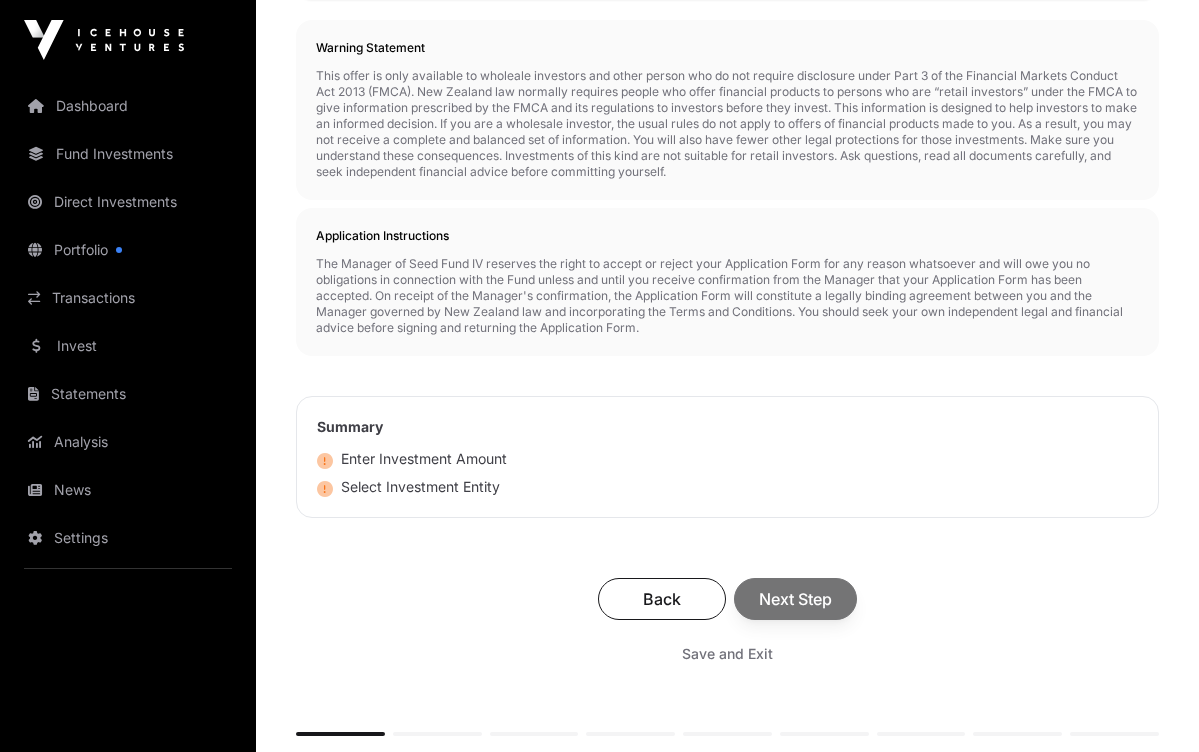 scroll, scrollTop: 959, scrollLeft: 0, axis: vertical 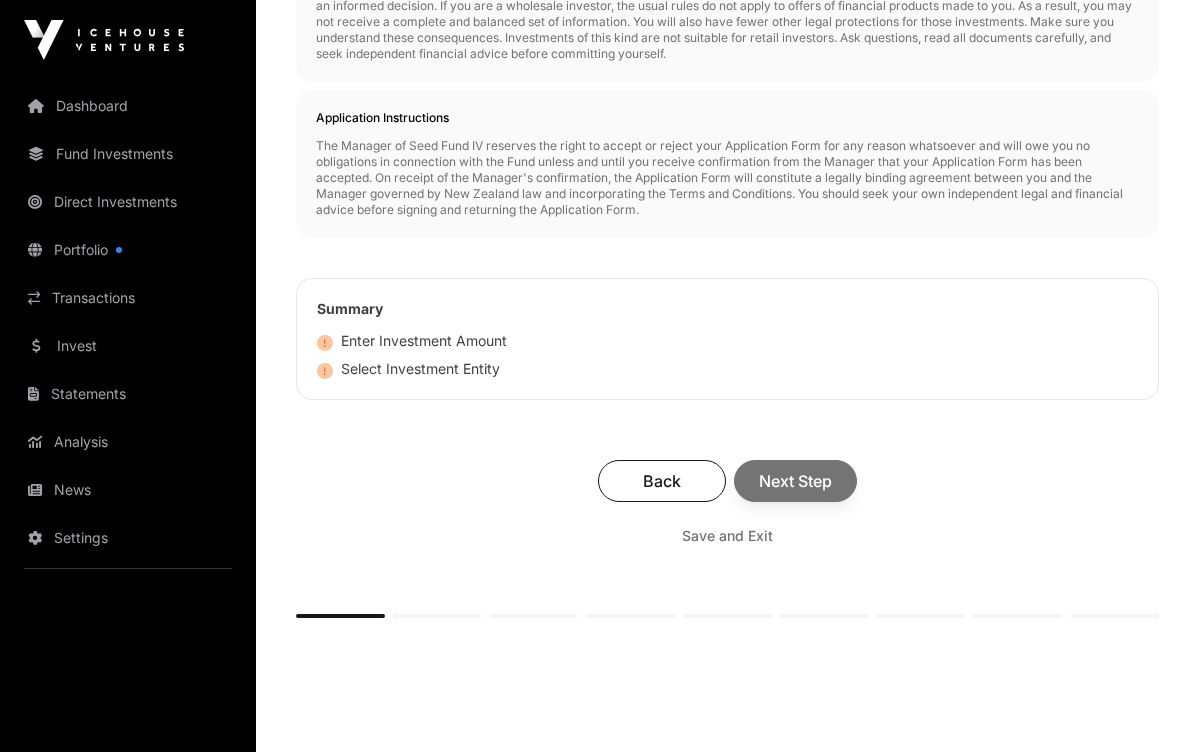 click on "Back Next Step" 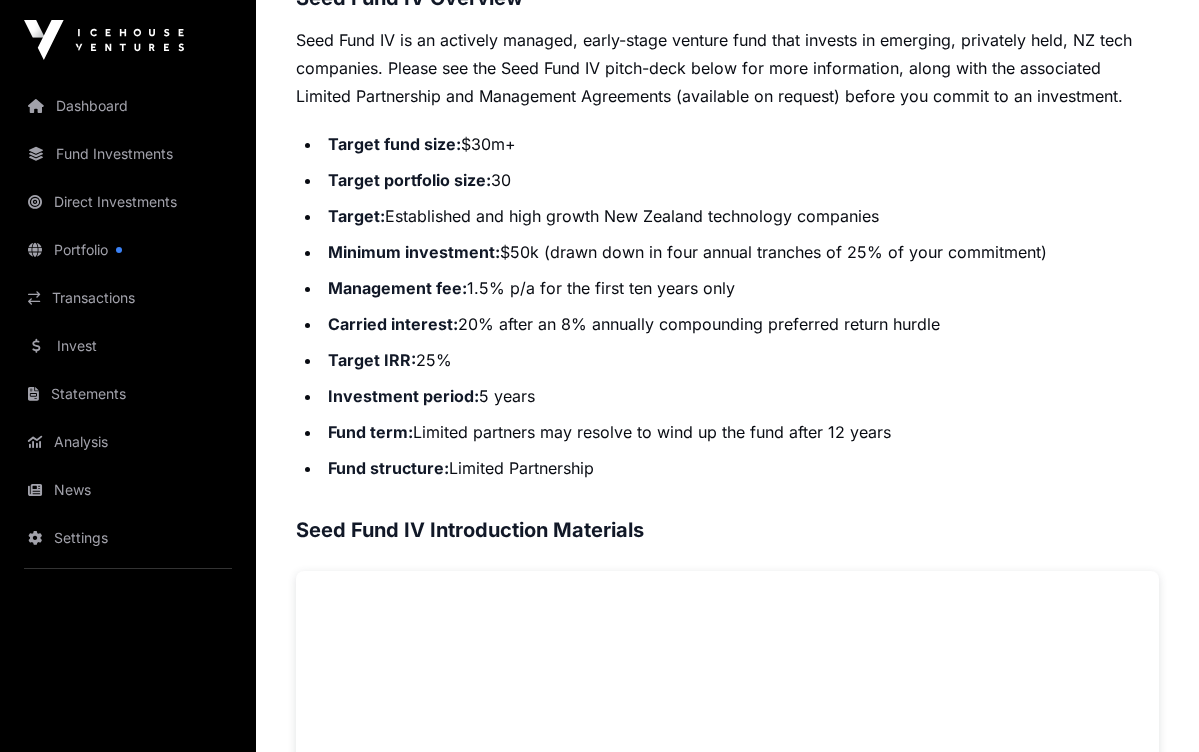 scroll, scrollTop: 0, scrollLeft: 0, axis: both 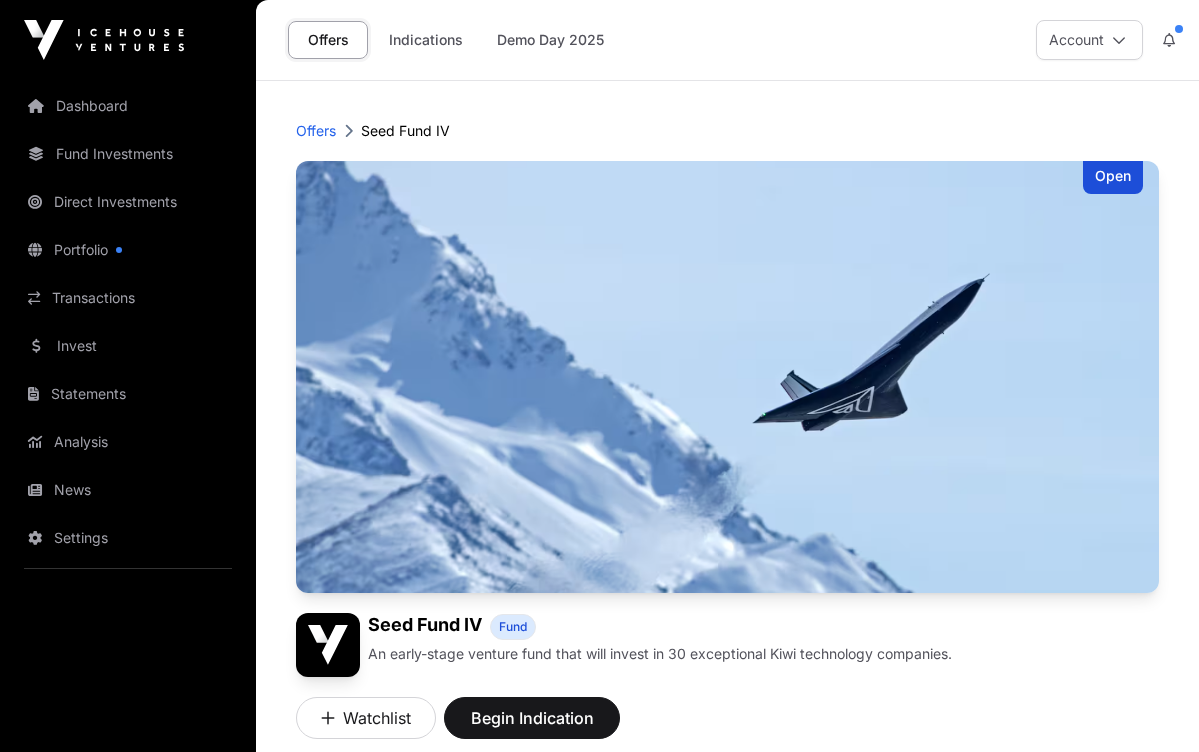 click on "Open" 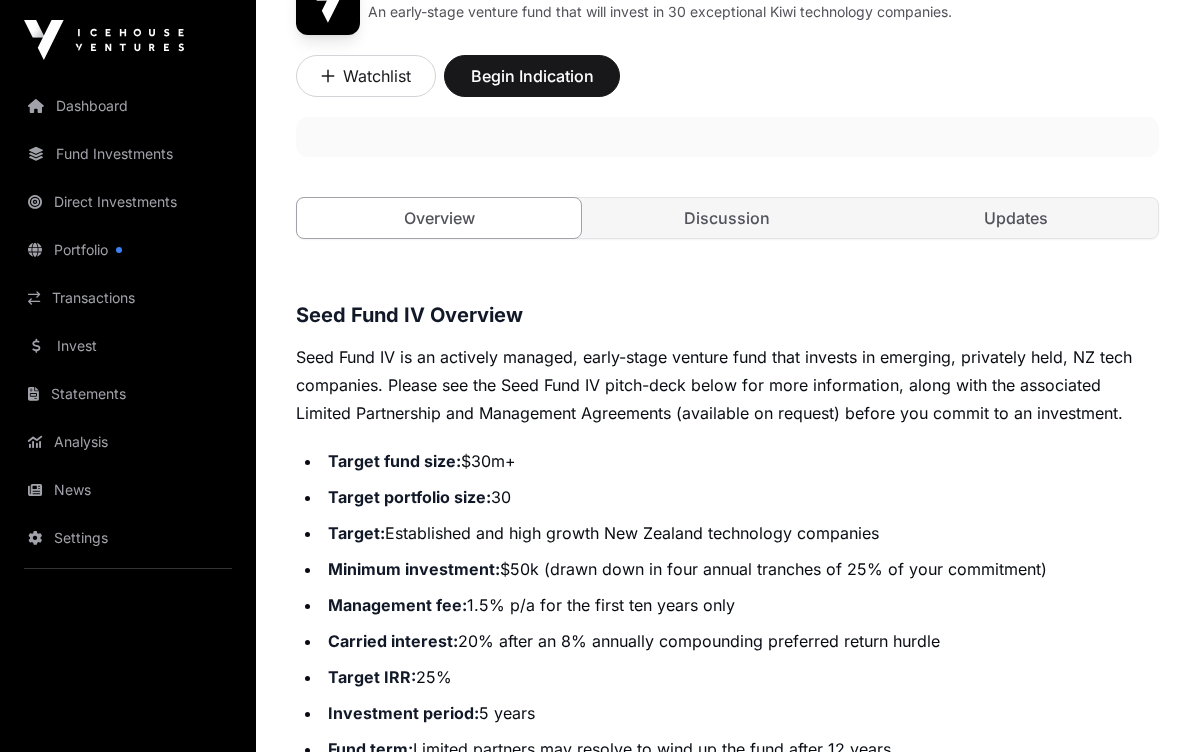 scroll, scrollTop: 647, scrollLeft: 0, axis: vertical 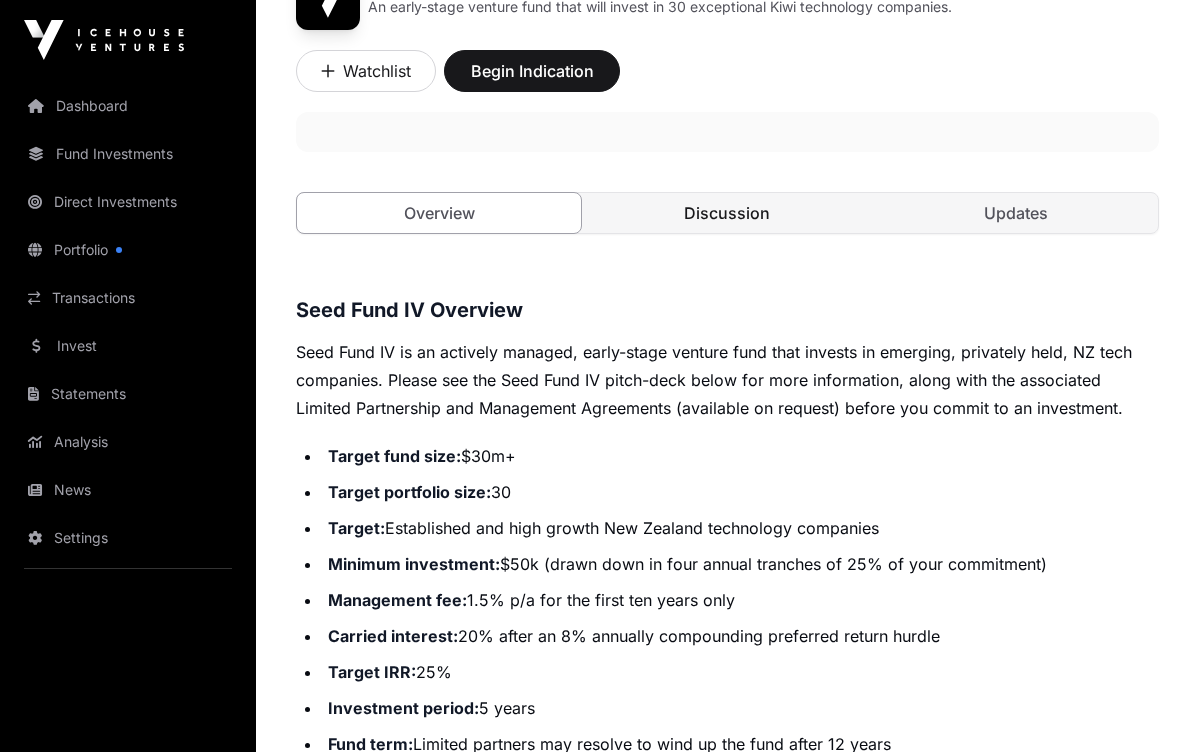 click on "Discussion" 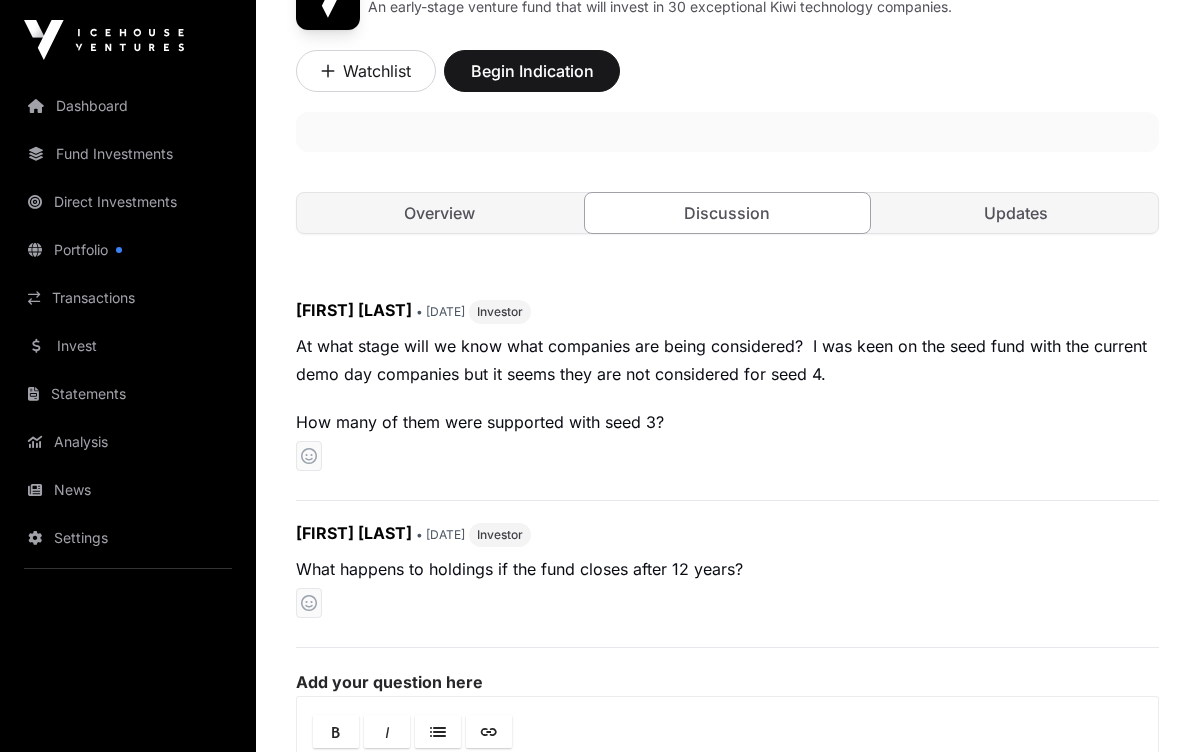 click on "At what stage will we know what companies are being considered?  I was keen on the seed fund with the current demo day companies but it seems they are not considered for seed 4.
How many of them were supported with seed 3?" 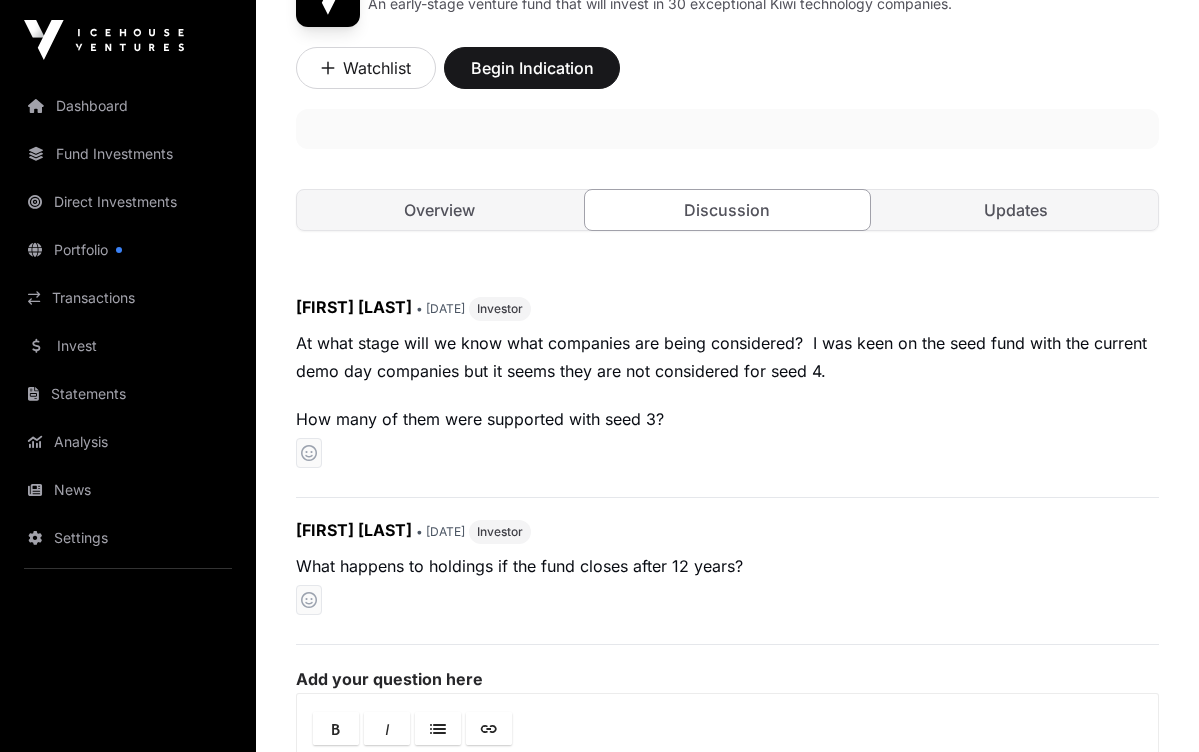 scroll, scrollTop: 649, scrollLeft: 0, axis: vertical 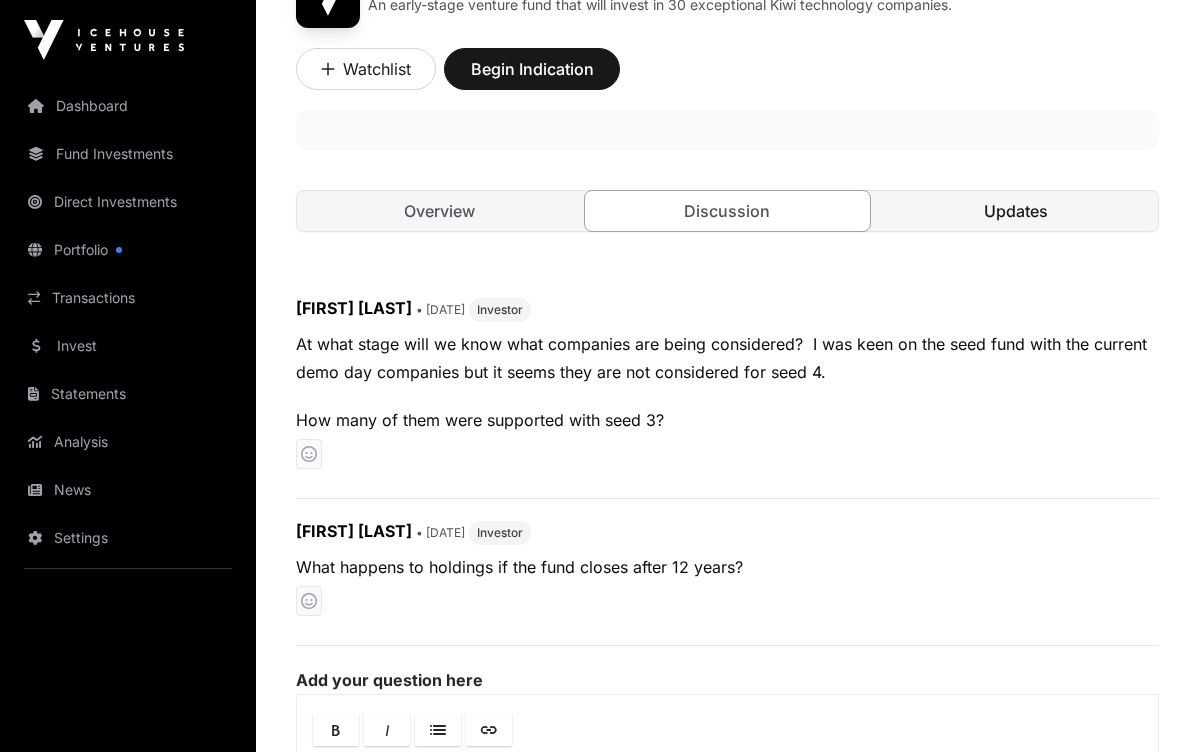 click on "Updates" 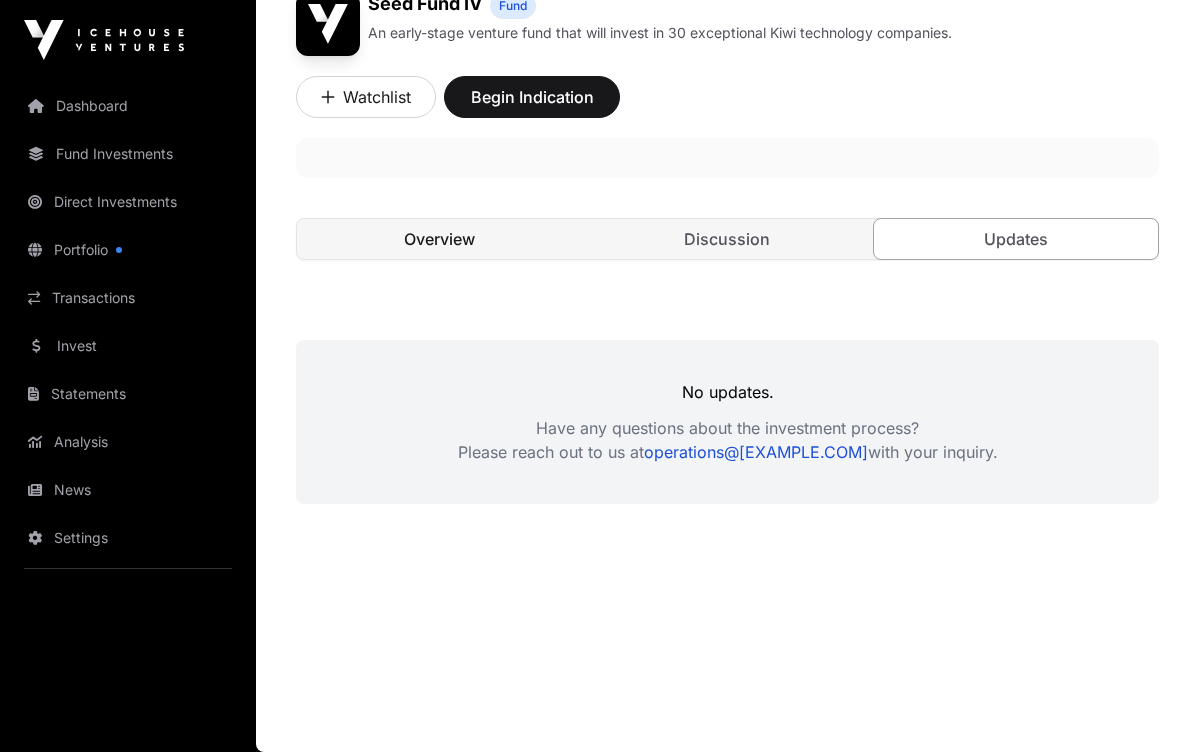 click on "Overview" 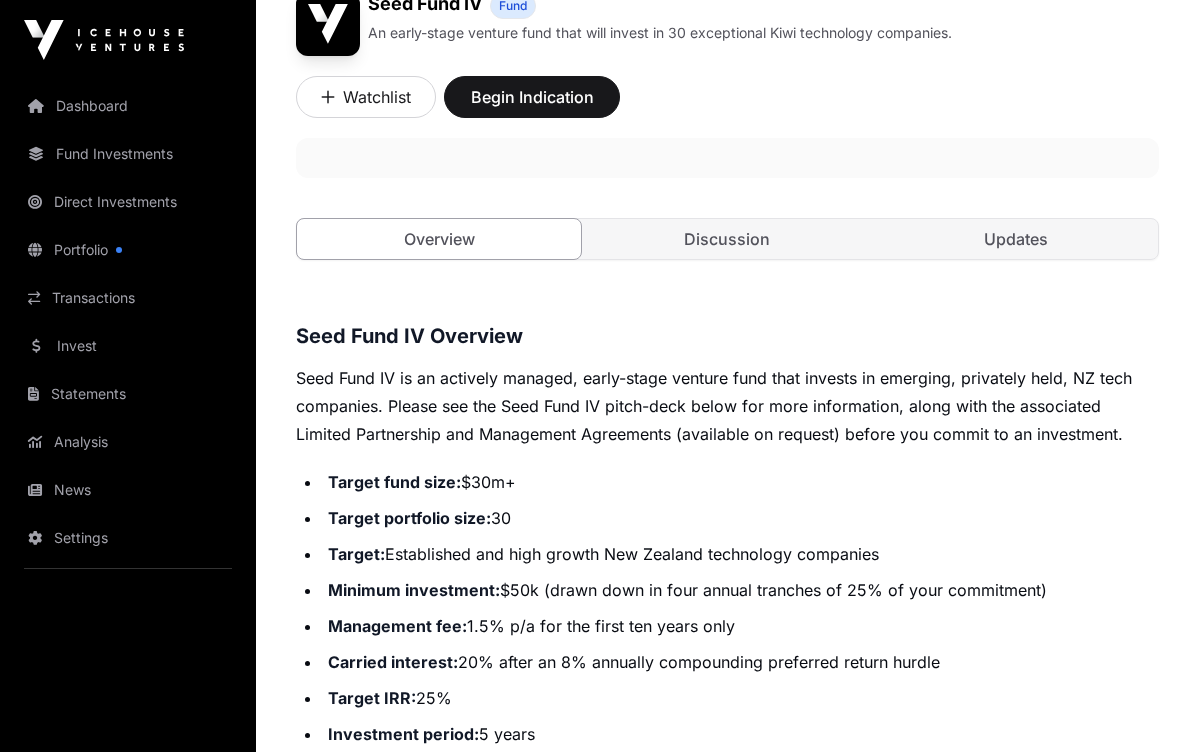 click on "Target fund size:  $30m+" 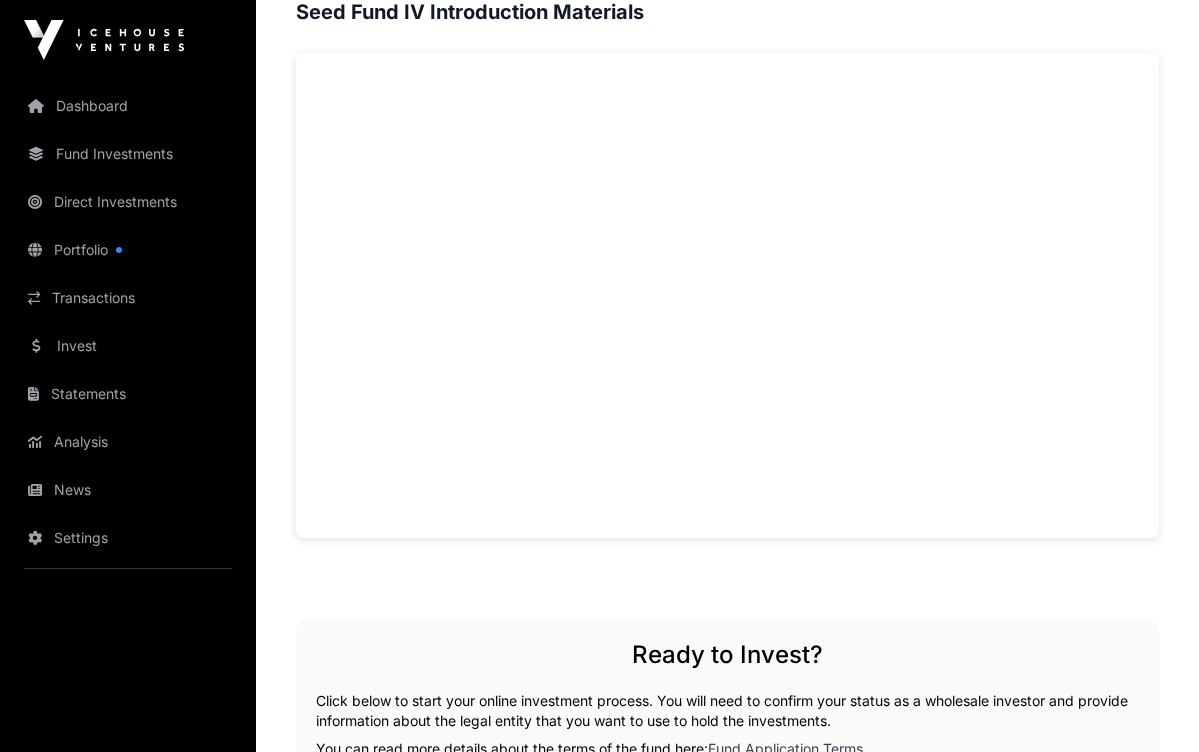 scroll, scrollTop: 1478, scrollLeft: 0, axis: vertical 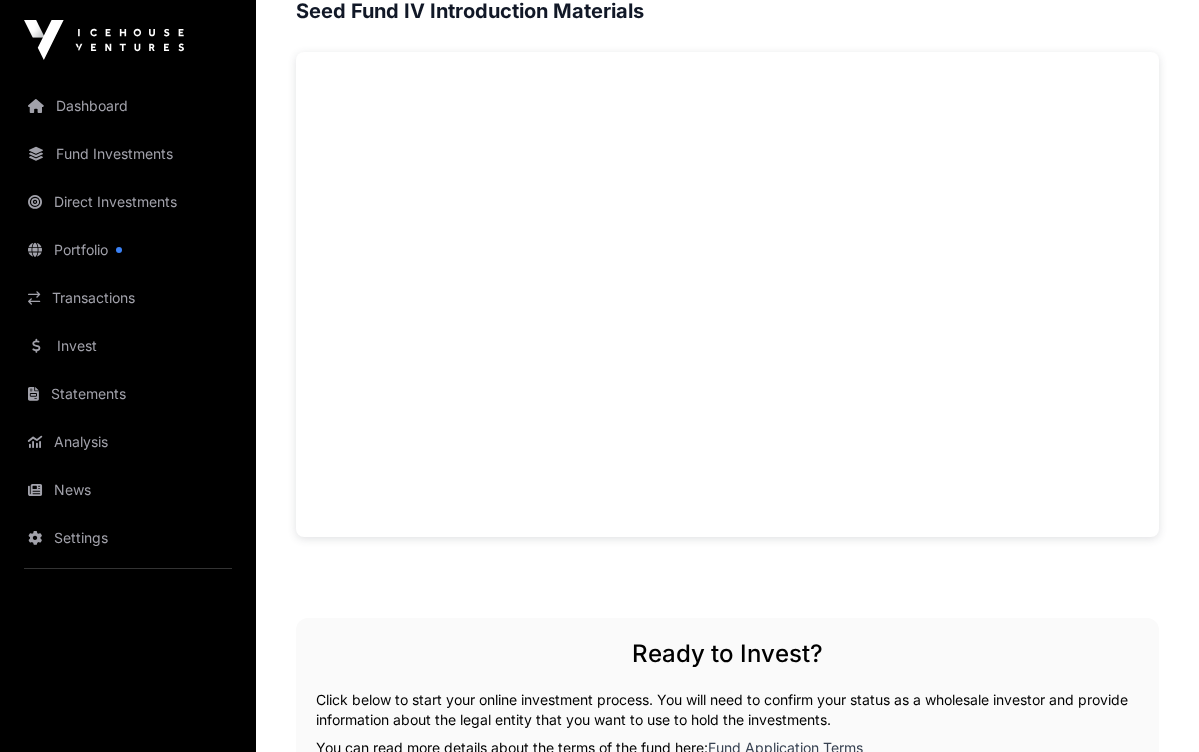 click on "Seed Fund IV Overview
Seed Fund IV is an actively managed, early-stage venture fund that invests in emerging, privately held, NZ tech companies. Please see the Seed Fund IV pitch-deck below for more information, along with the associated Limited Partnership and Management Agreements (available on request) before you commit to an investment.
Target fund size:  $30m+
Target portfolio size:  30
Target:  Established and high growth New Zealand technology companies
Minimum investment:  $50k (drawn down in four annual tranches of 25% of your commitment)
Management fee:  1.5% p/a for the first ten years only
Carried interest:  20% after an 8% annually compounding preferred return hurdle
Target IRR:  25%
Investment period:  5 years
Fund term:  Limited partners may resolve to wind up the fund after 12 years
Fund structure:  Limited Partnership
Seed Fund IV Introduction Materials
Ready to Invest?   You can read more details about the terms of the fund here:" 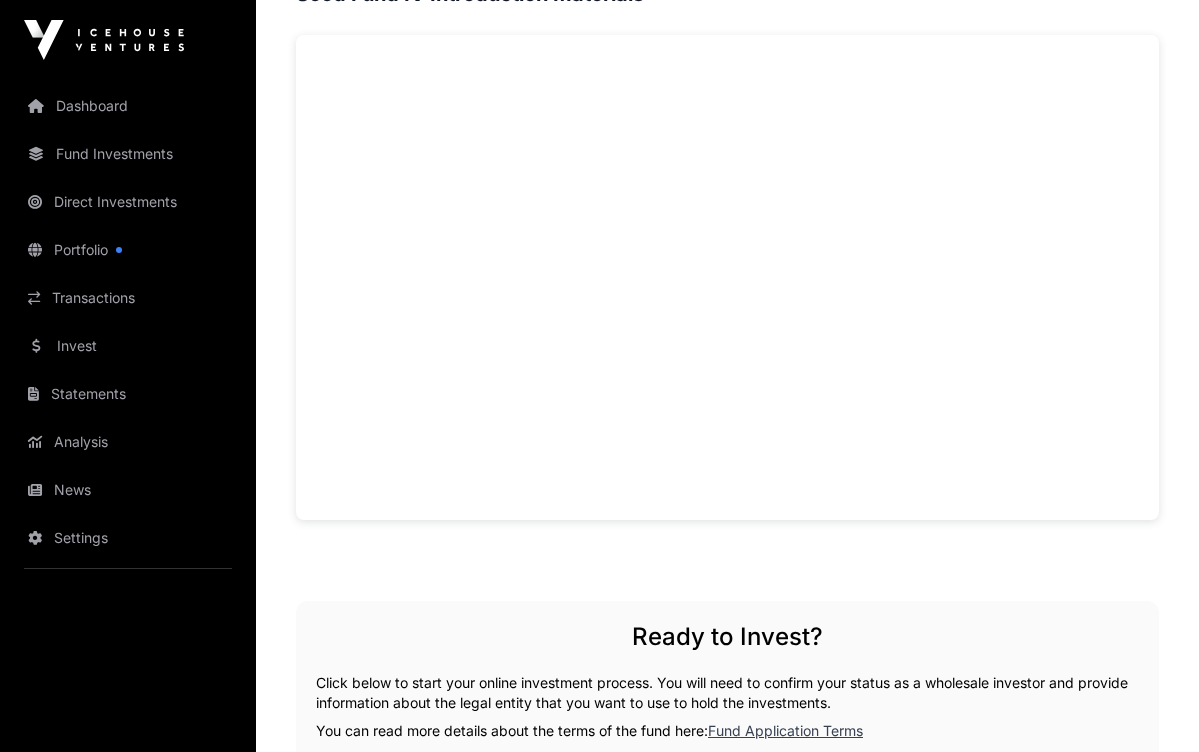 scroll, scrollTop: 1478, scrollLeft: 0, axis: vertical 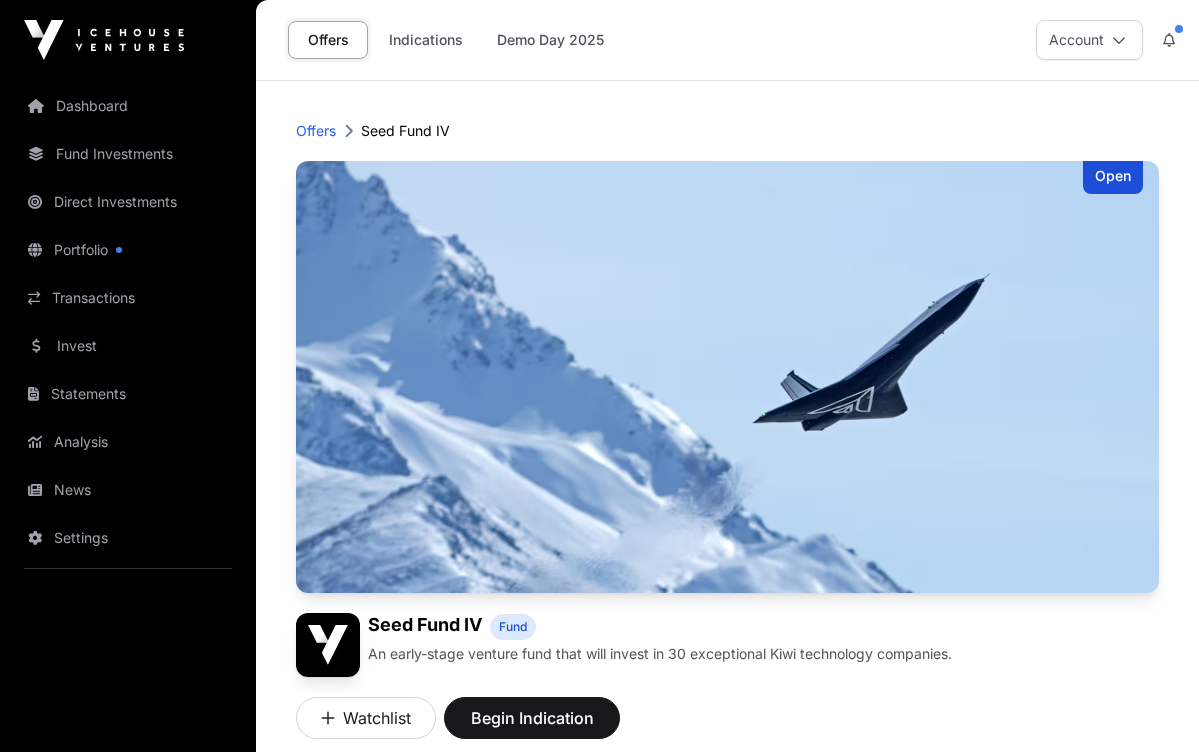 click 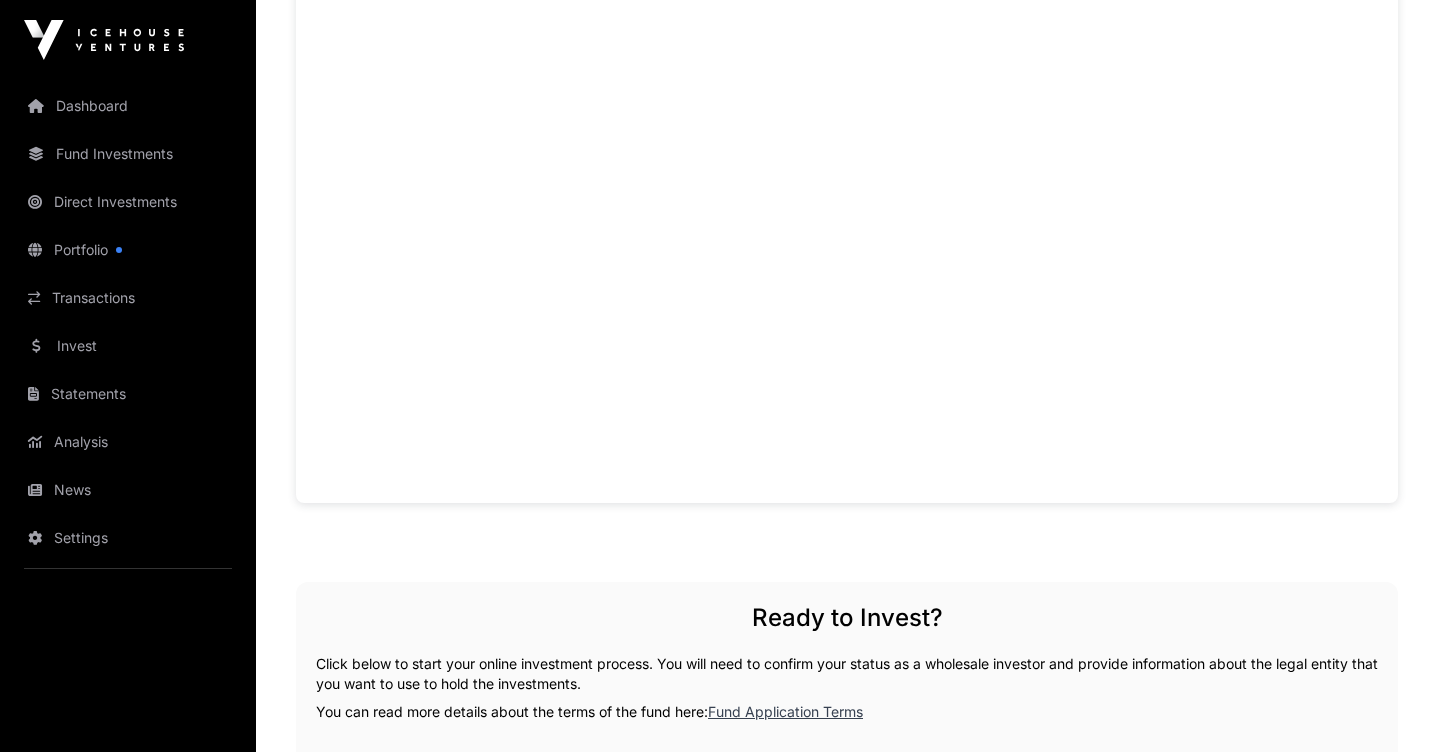 scroll, scrollTop: 1484, scrollLeft: 0, axis: vertical 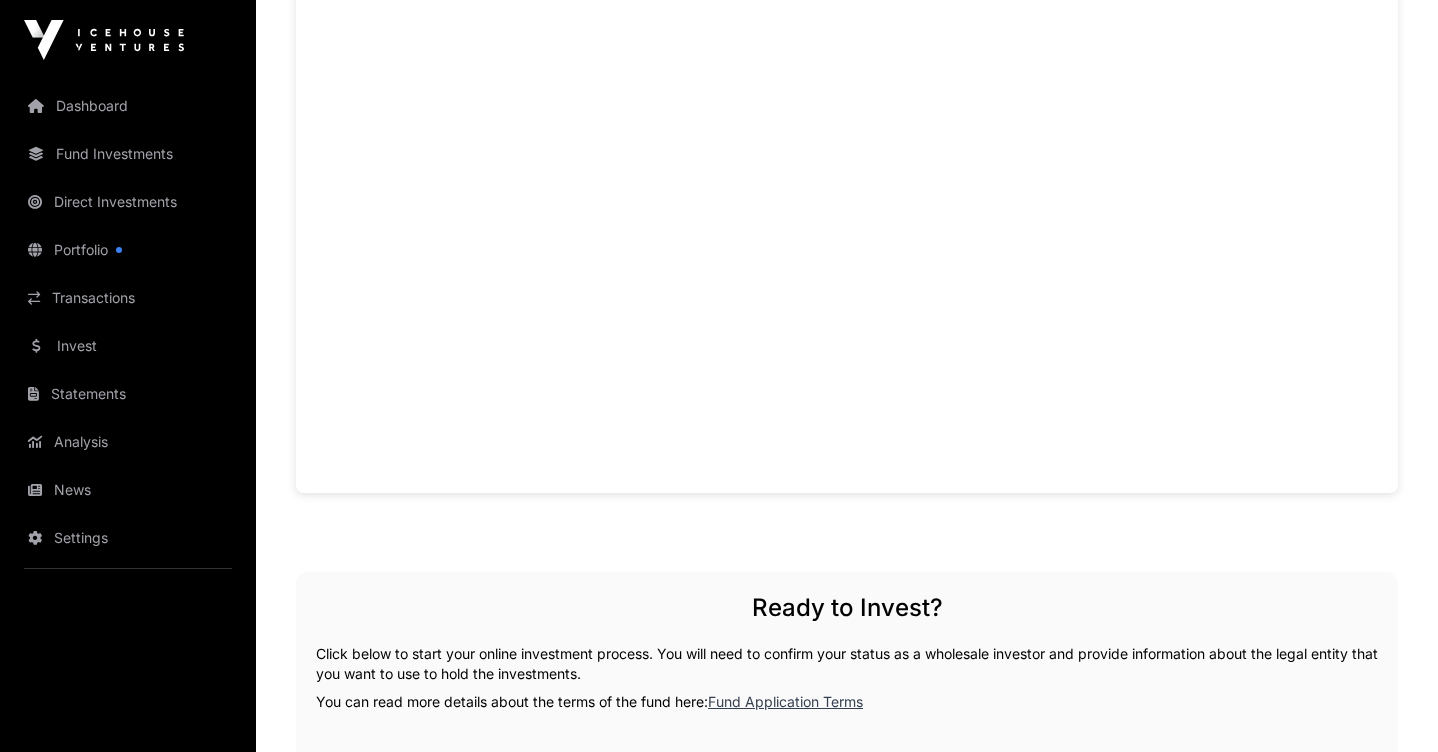 click on "Seed Fund IV Overview
Seed Fund IV is an actively managed, early-stage venture fund that invests in emerging, privately held, NZ tech companies. Please see the Seed Fund IV pitch-deck below for more information, along with the associated Limited Partnership and Management Agreements (available on request) before you commit to an investment.
Target fund size:  $30m+
Target portfolio size:  30
Target:  Established and high growth New Zealand technology companies
Minimum investment:  $50k (drawn down in four annual tranches of 25% of your commitment)
Management fee:  1.5% p/a for the first ten years only
Carried interest:  20% after an 8% annually compounding preferred return hurdle
Target IRR:  25%
Investment period:  5 years
Fund term:  Limited partners may resolve to wind up the fund after 12 years
Fund structure:  Limited Partnership
Seed Fund IV Introduction Materials
Ready to Invest?   You can read more details about the terms of the fund here:" 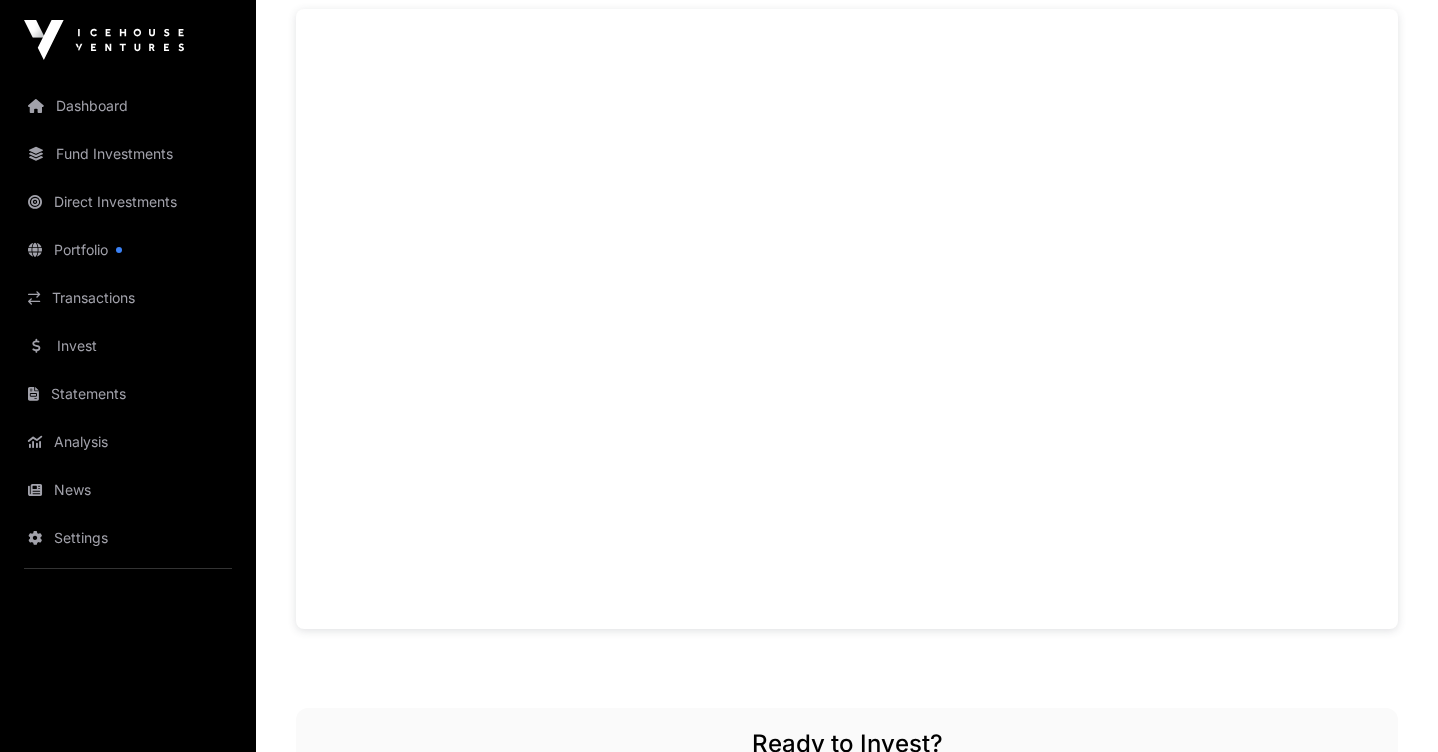 scroll, scrollTop: 1345, scrollLeft: 0, axis: vertical 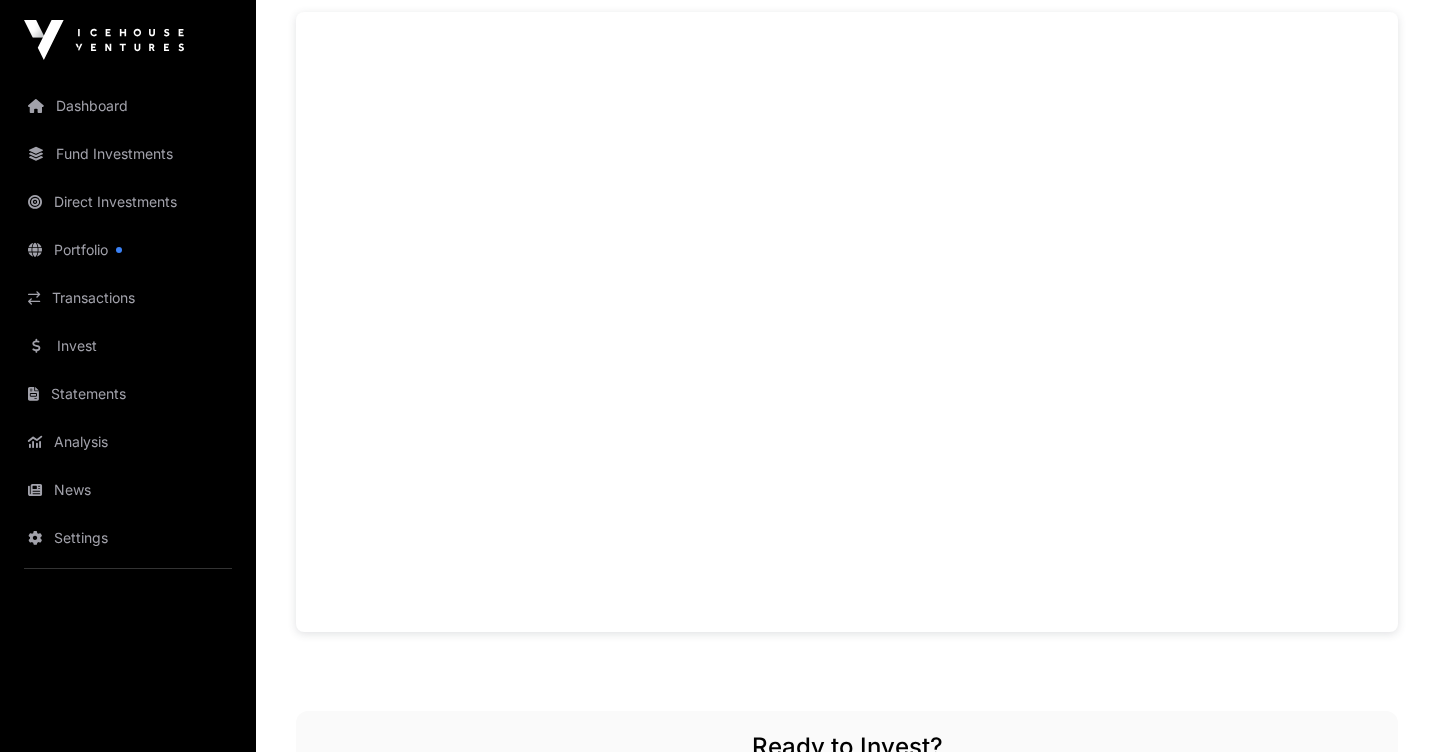 click on "Seed Fund IV Overview
Seed Fund IV is an actively managed, early-stage venture fund that invests in emerging, privately held, NZ tech companies. Please see the Seed Fund IV pitch-deck below for more information, along with the associated Limited Partnership and Management Agreements (available on request) before you commit to an investment.
Target fund size:  $30m+
Target portfolio size:  30
Target:  Established and high growth New Zealand technology companies
Minimum investment:  $50k (drawn down in four annual tranches of 25% of your commitment)
Management fee:  1.5% p/a for the first ten years only
Carried interest:  20% after an 8% annually compounding preferred return hurdle
Target IRR:  25%
Investment period:  5 years
Fund term:  Limited partners may resolve to wind up the fund after 12 years
Fund structure:  Limited Partnership
Seed Fund IV Introduction Materials
Ready to Invest?   You can read more details about the terms of the fund here:" 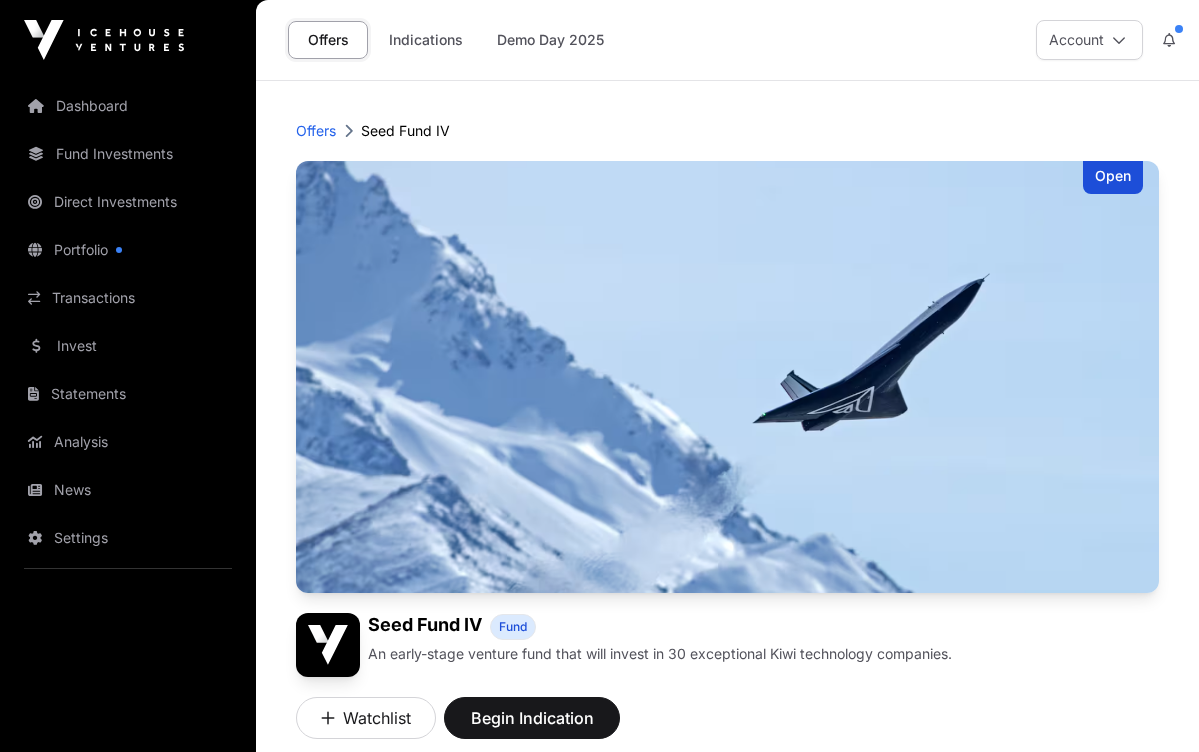 scroll, scrollTop: 0, scrollLeft: 0, axis: both 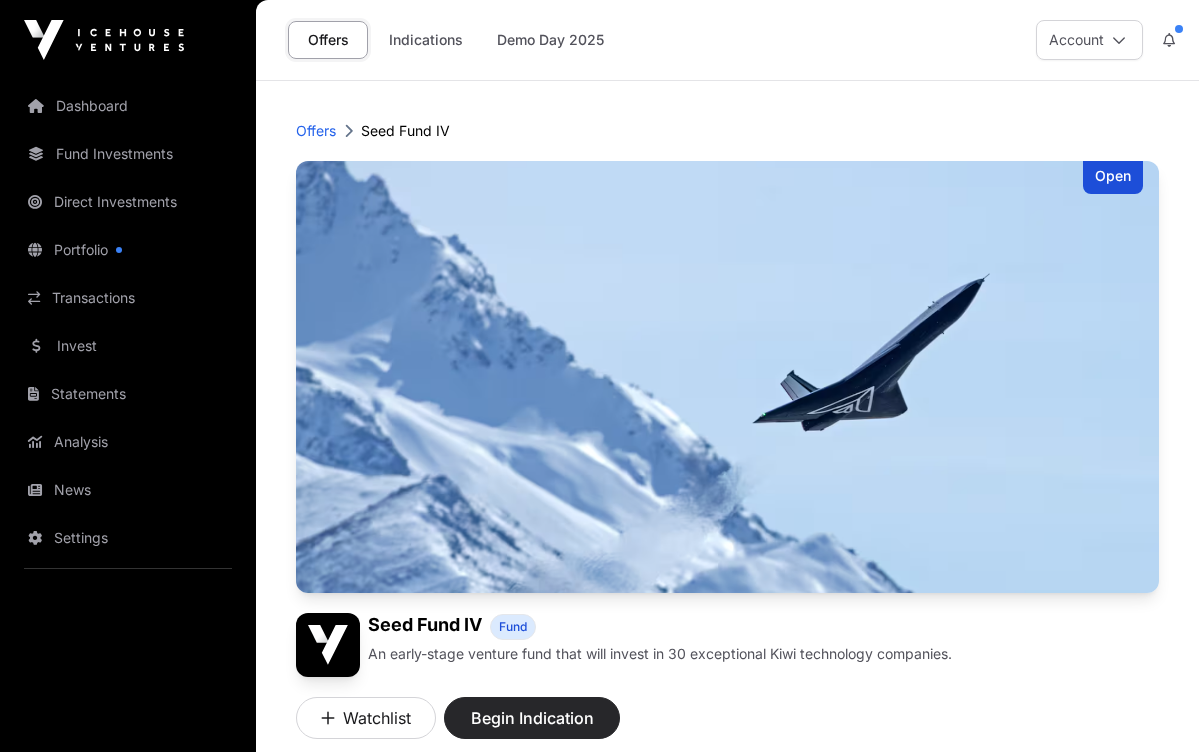 click on "Begin Indication" 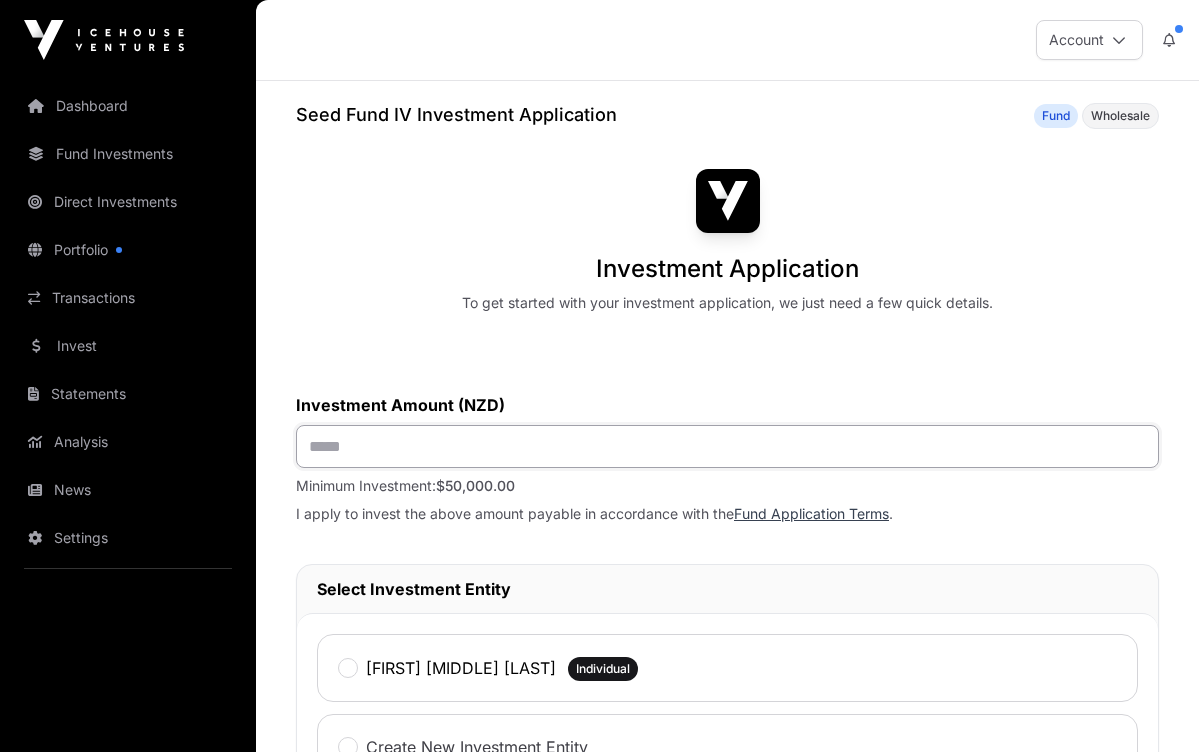 drag, startPoint x: 375, startPoint y: 453, endPoint x: 266, endPoint y: 450, distance: 109.041275 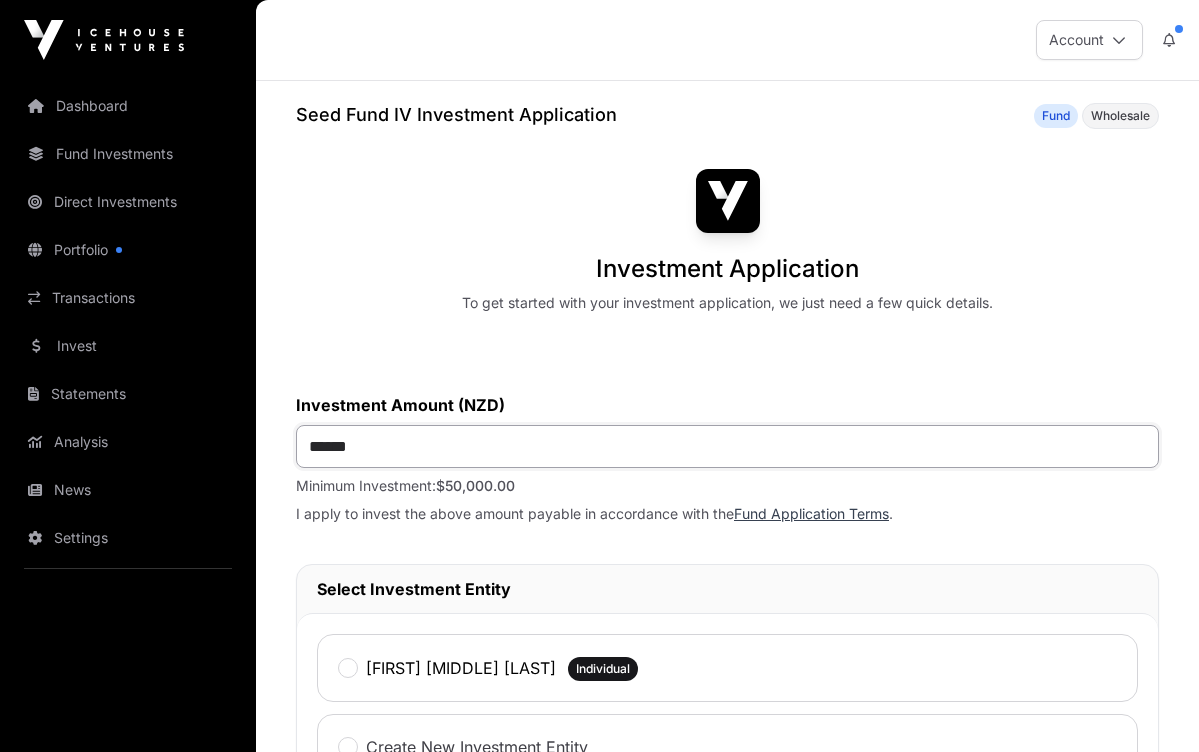 type on "*******" 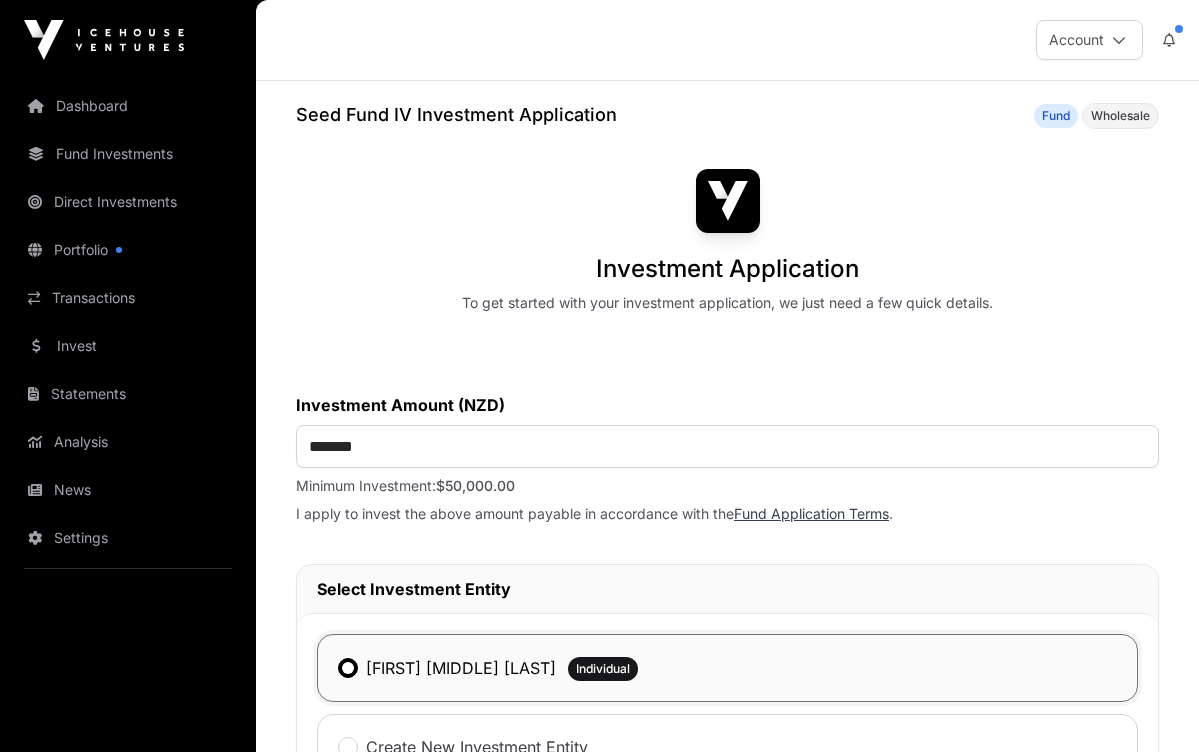 click on "Investment Application To get started with your investment application, we just need a few quick details.  Investment Amount (NZD)  *******  Minimum Investment:  $50,000.00  I apply to invest the above amount payable in accordance with the  Fund Application Terms .   Select Investment Entity  [FIRST] [MIDDLE] [LAST] Individual Create New Investment Entity   Warning Statement   Application Instructions   The Manager of Seed Fund IV reserves the right to accept or reject your Application Form for any reason whatsoever and will owe you no obligations in connection with the Fund unless and until you receive confirmation from the Manager that your Application Form has been accepted. On receipt of the Manager's confirmation, the Application Form will constitute a legally binding agreement between you and the Manager governed by New Zealand law and incorporating the Terms and Conditions. You should seek your own independent legal and financial advice before signing and returning the Application Form.   Summary  Back" 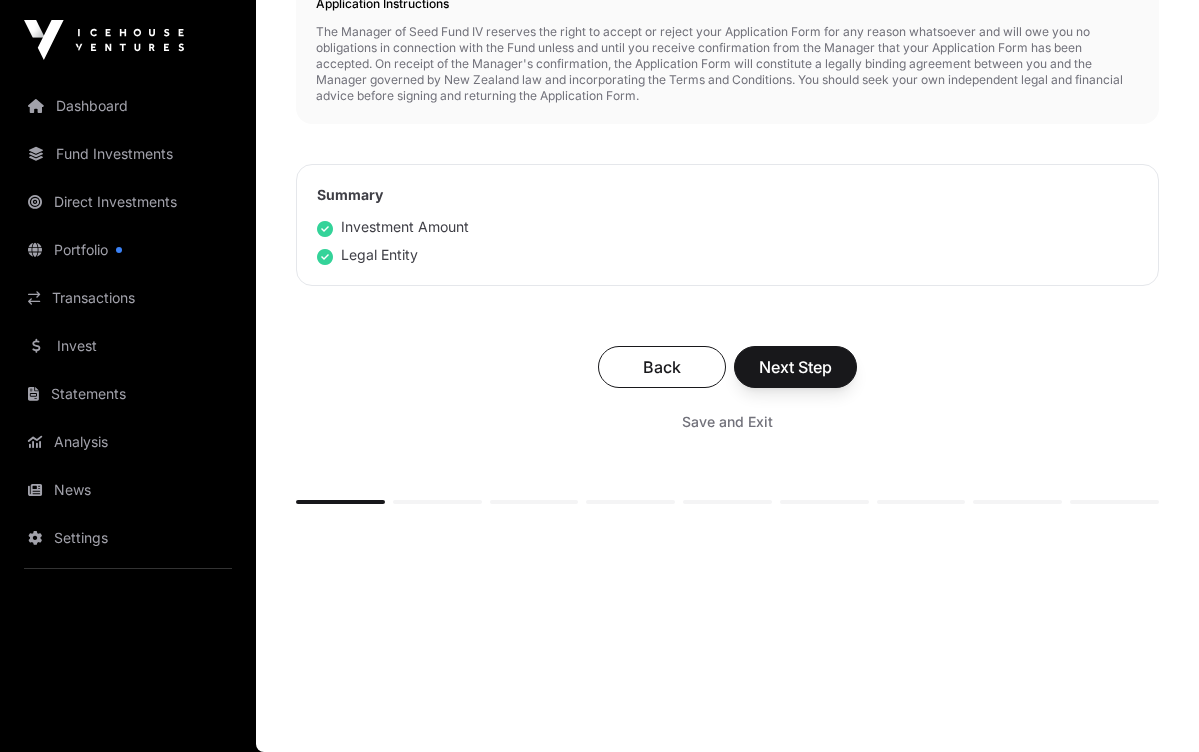 scroll, scrollTop: 1076, scrollLeft: 0, axis: vertical 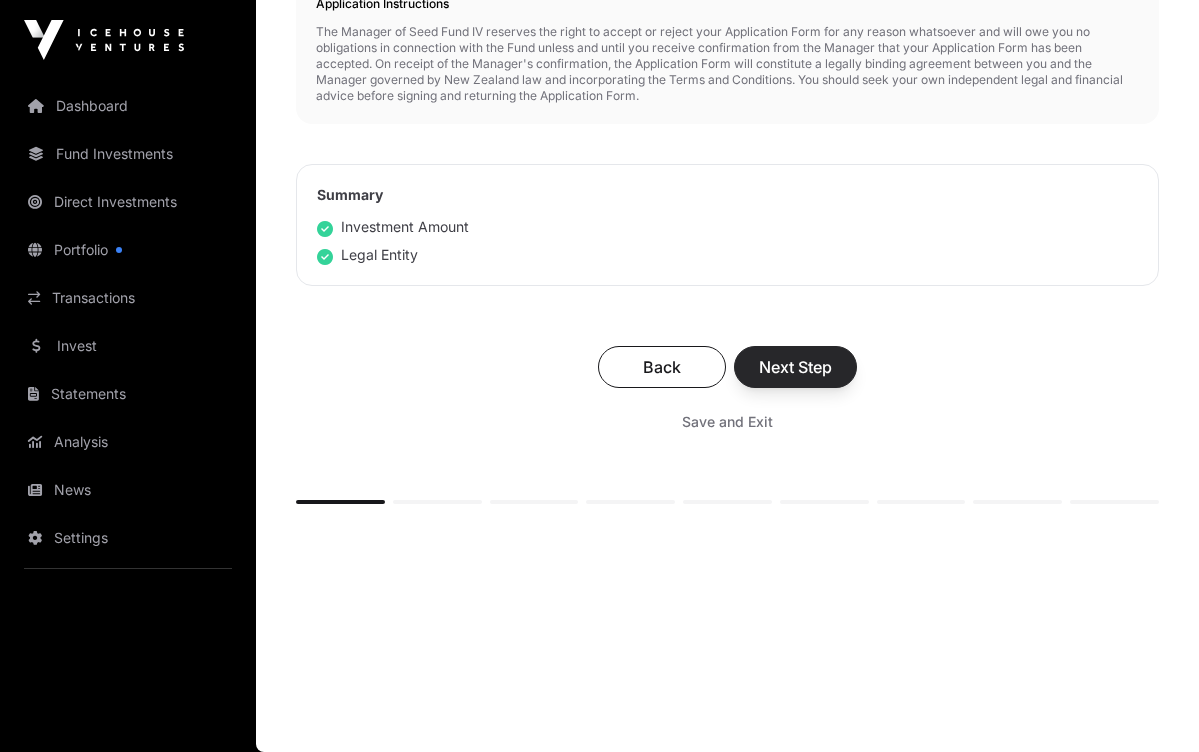 click on "Next Step" 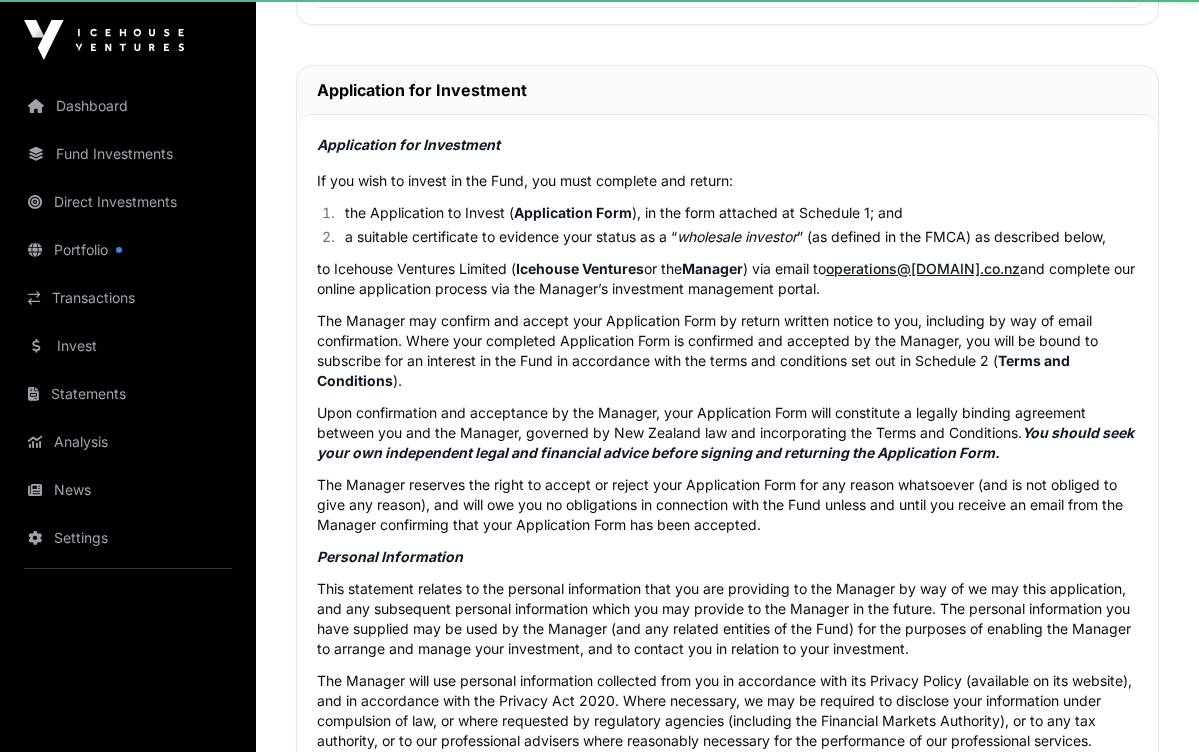 scroll, scrollTop: 0, scrollLeft: 0, axis: both 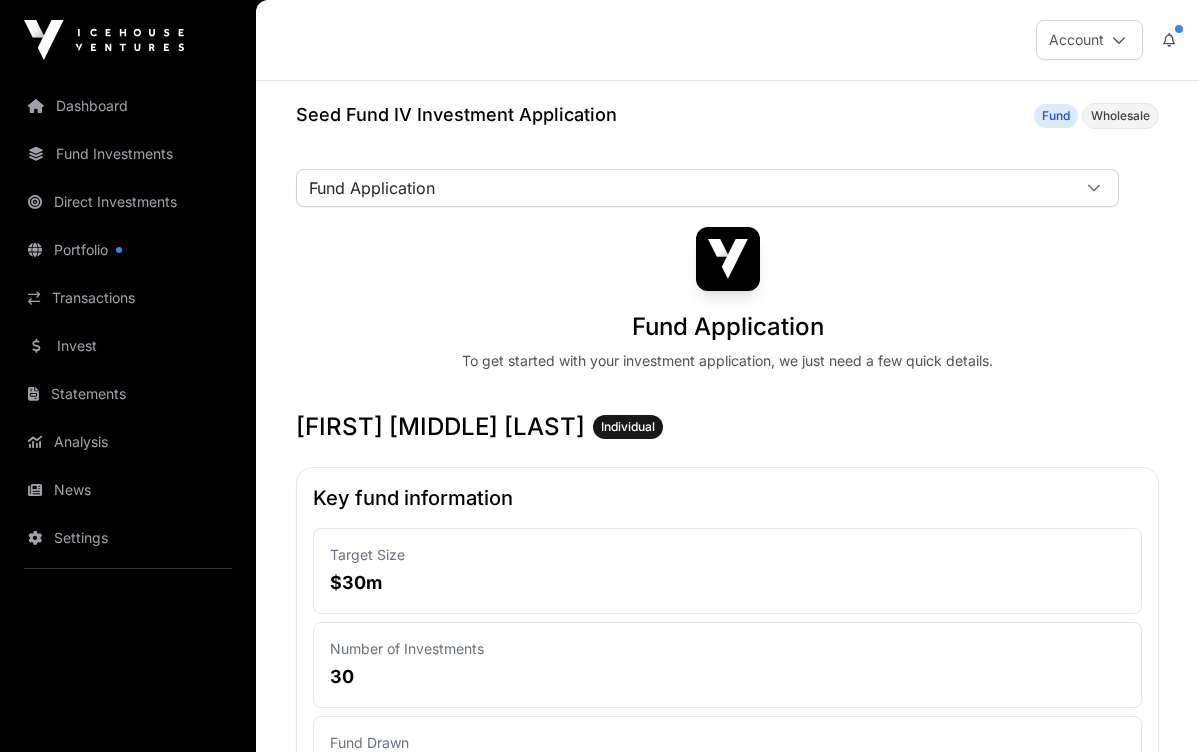 click on "[FIRST] [MIDDLE] [LAST]  Individual" 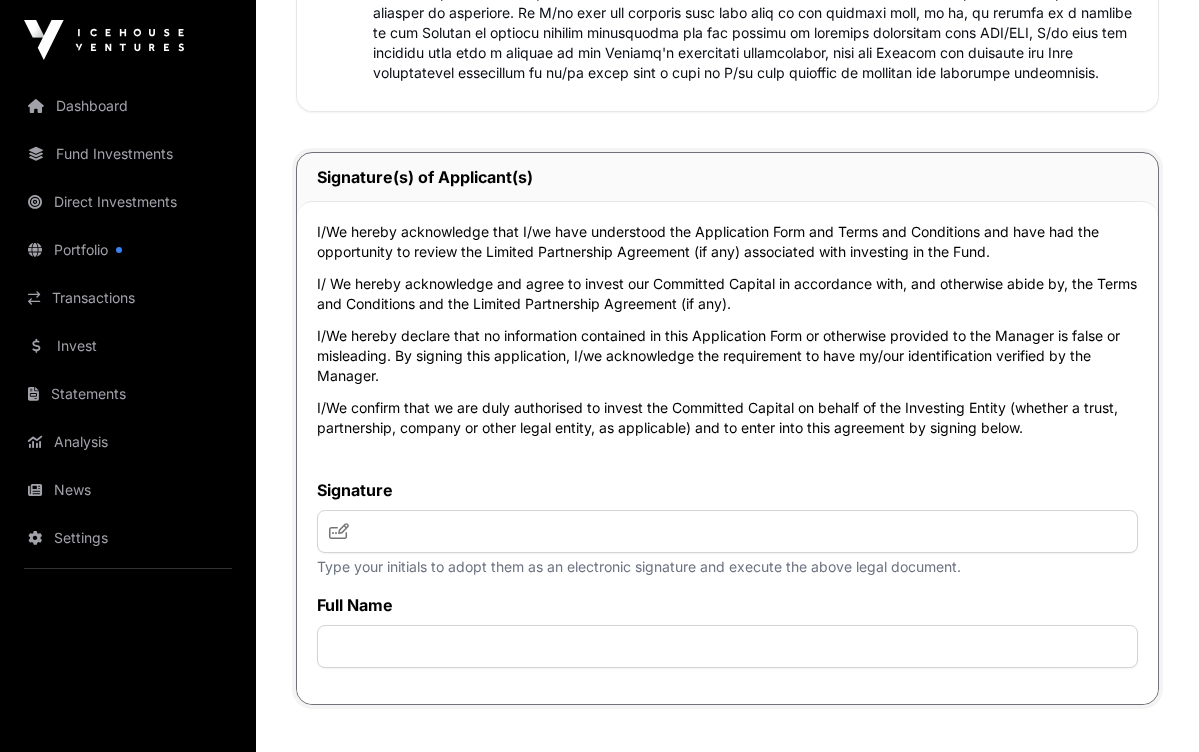 scroll, scrollTop: 5270, scrollLeft: 0, axis: vertical 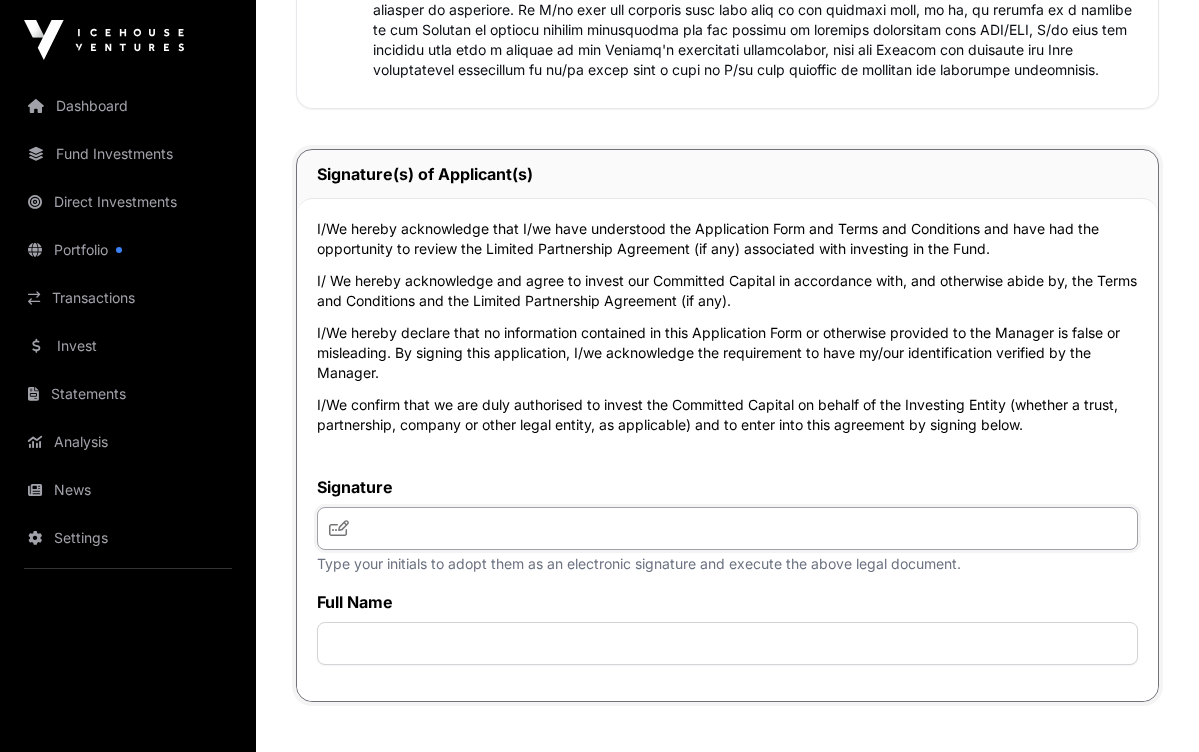 click 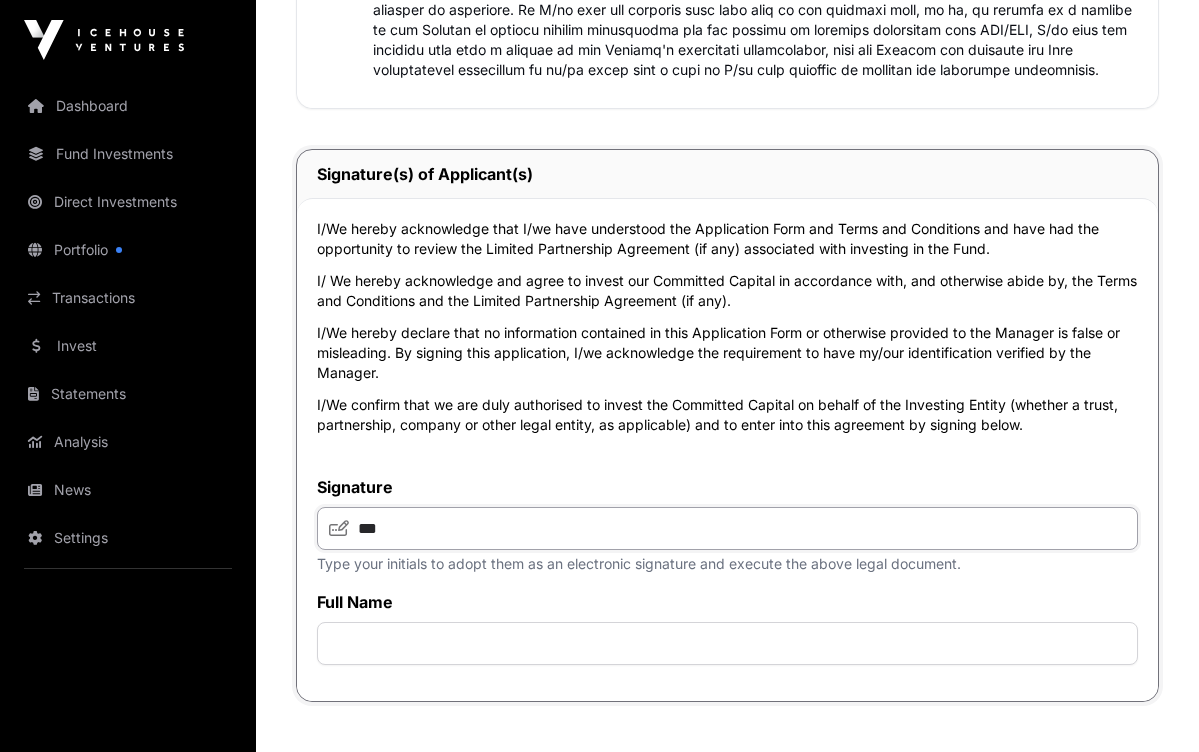 type on "***" 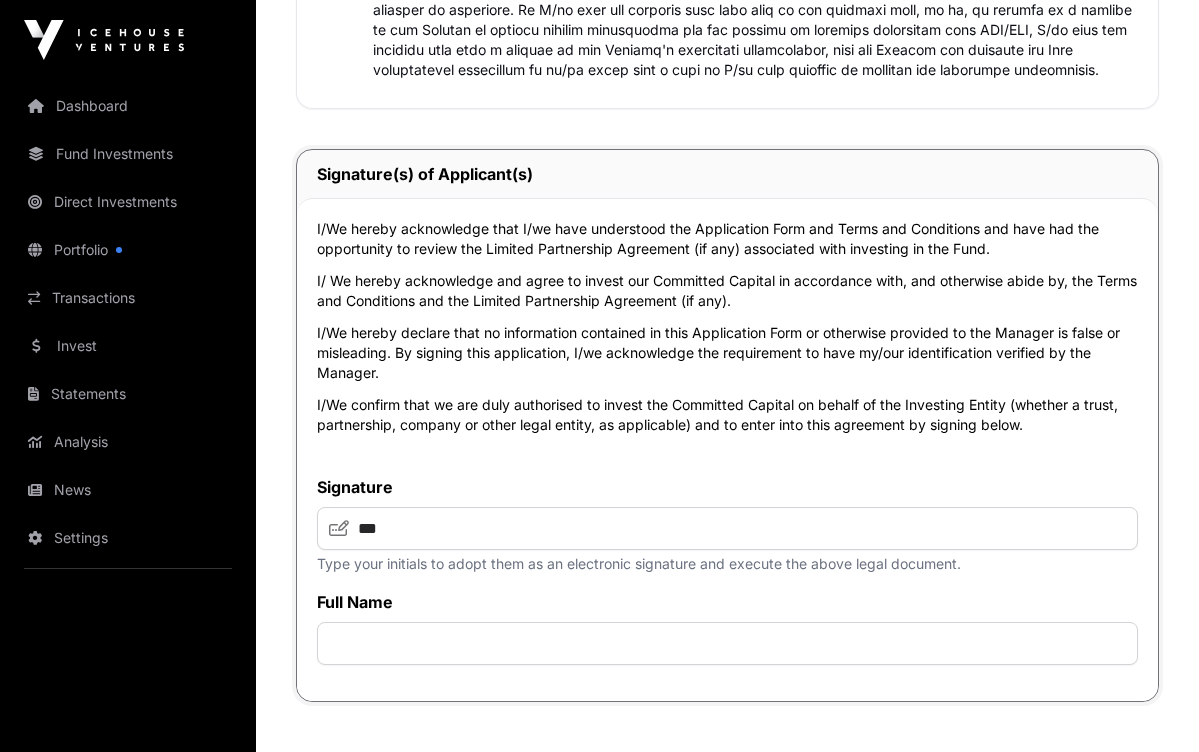 click on "Full Name" 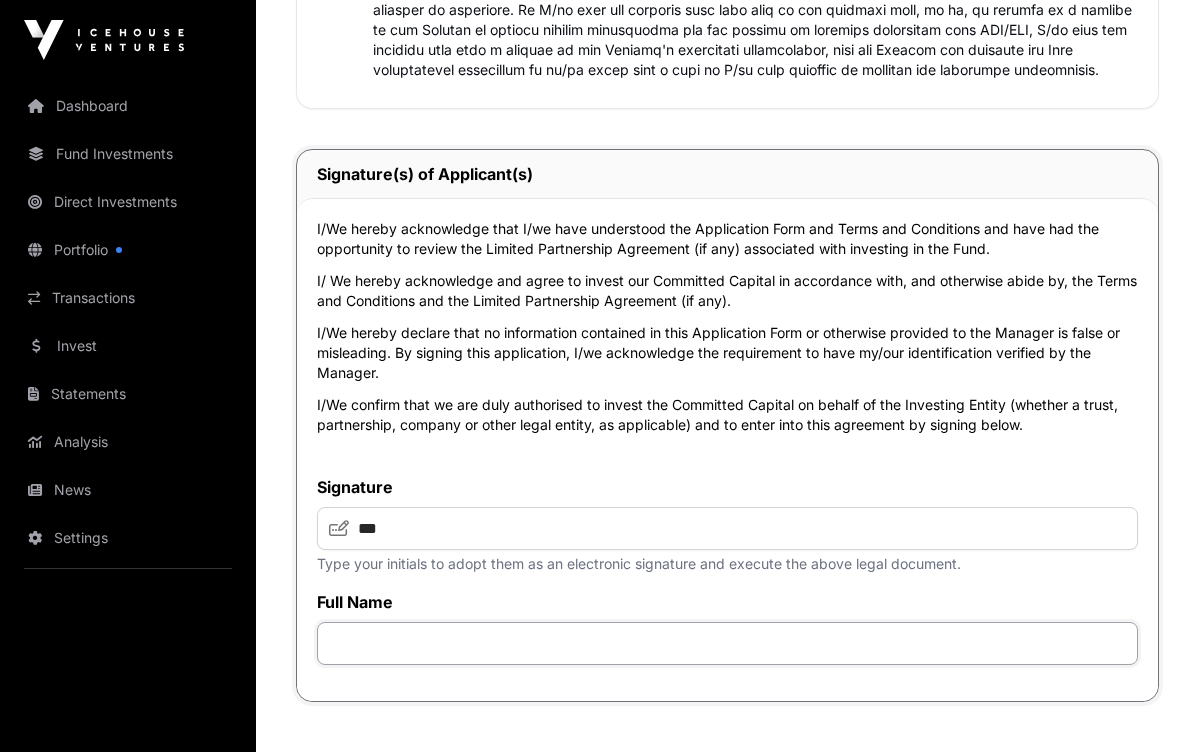 click 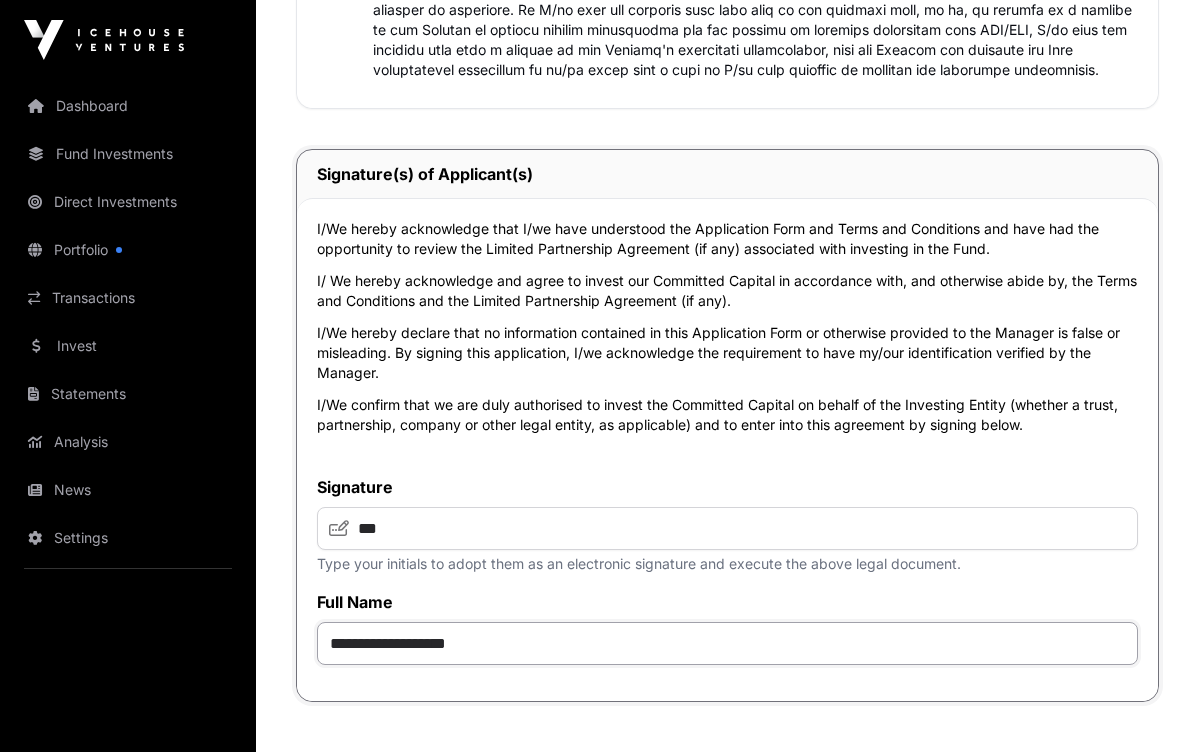 type on "**********" 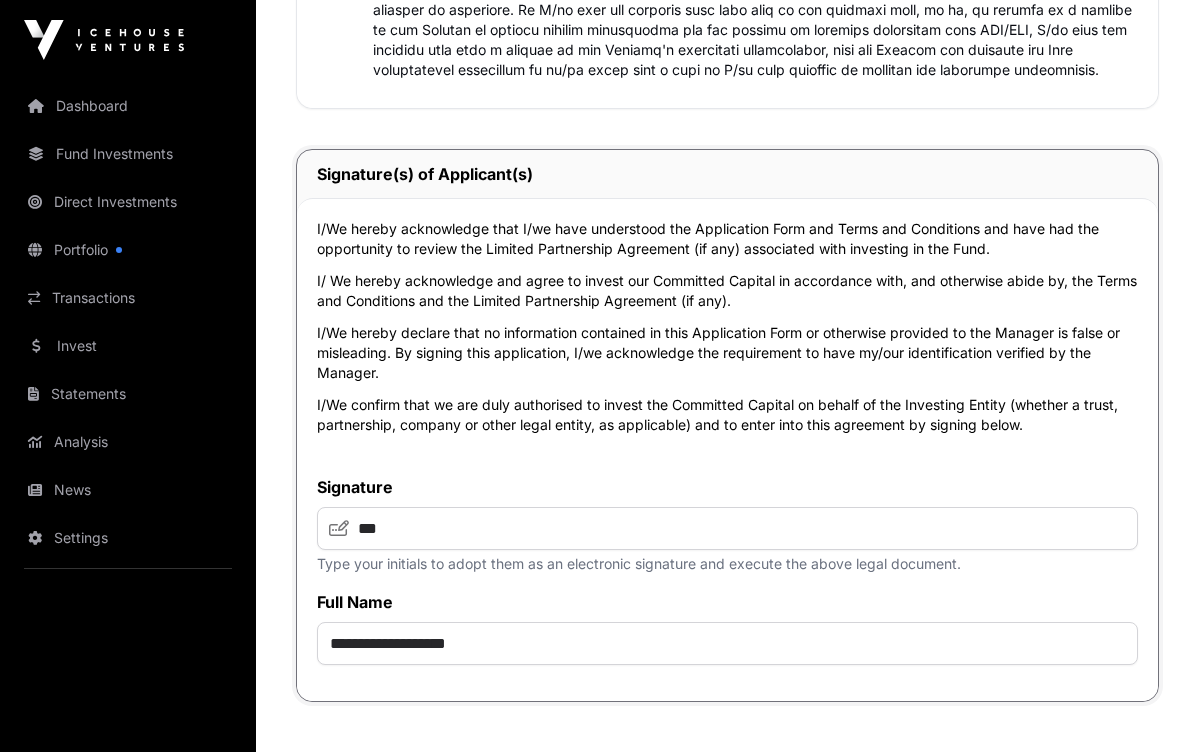 click on "Full Name" 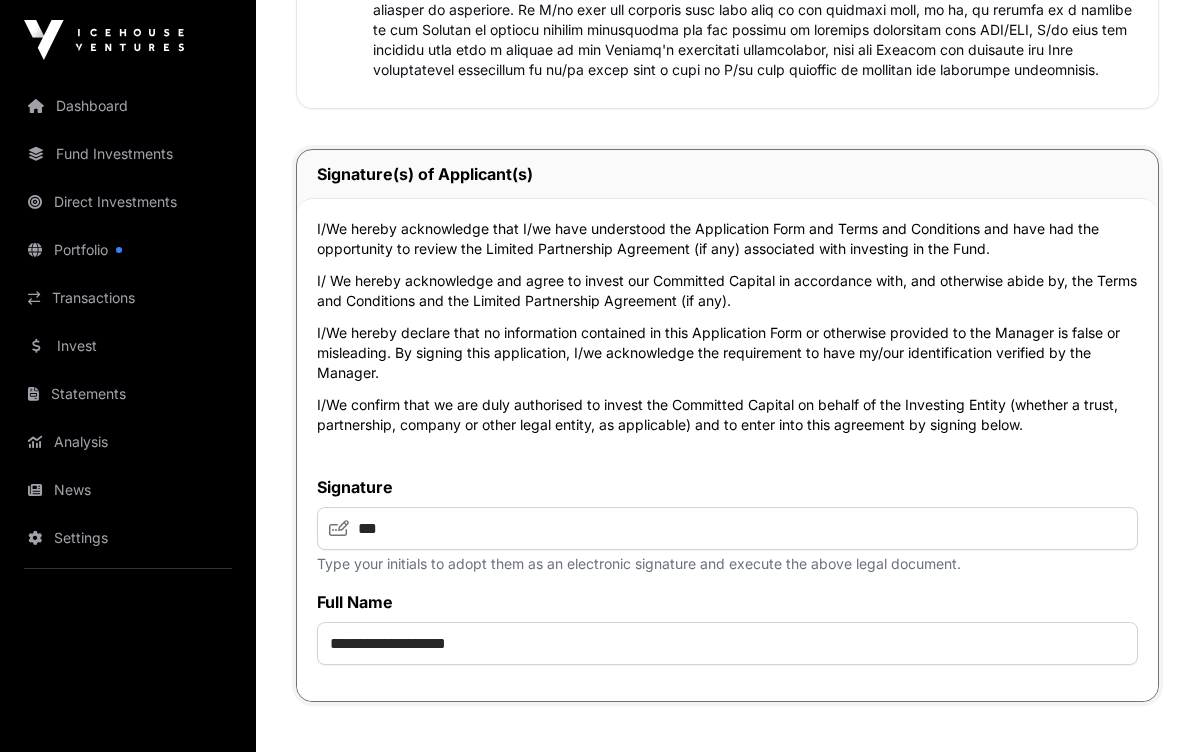 click 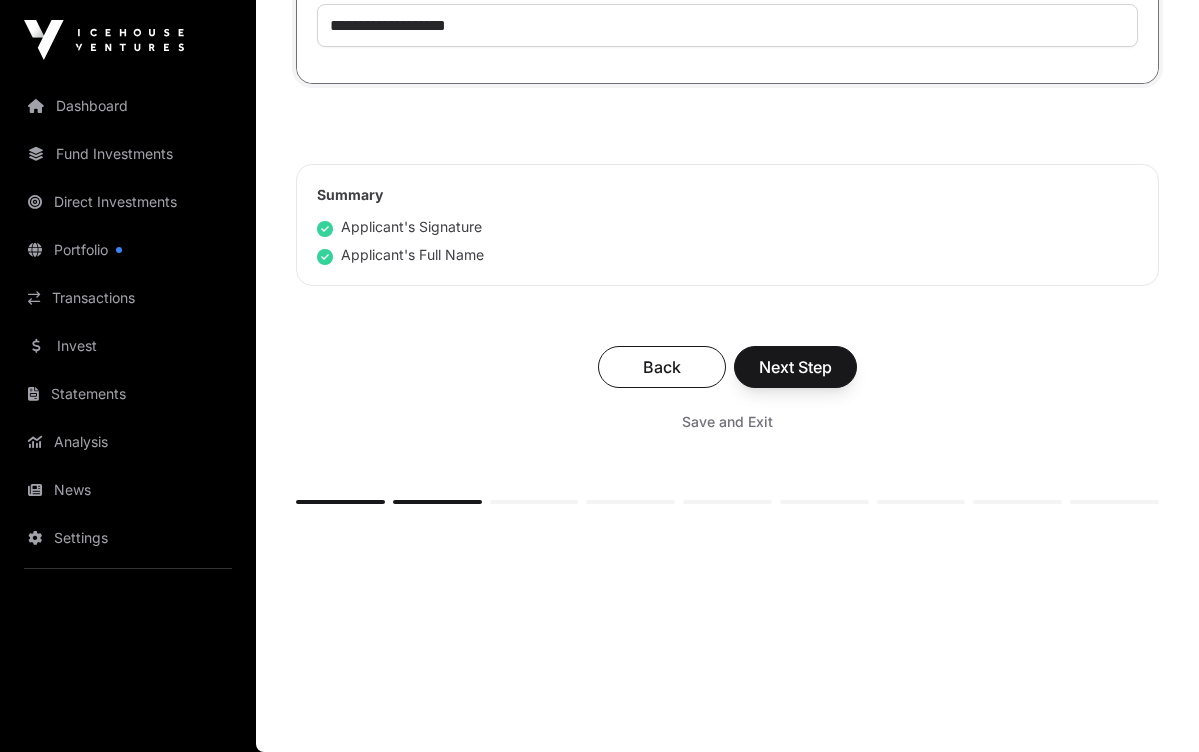 scroll, scrollTop: 5910, scrollLeft: 0, axis: vertical 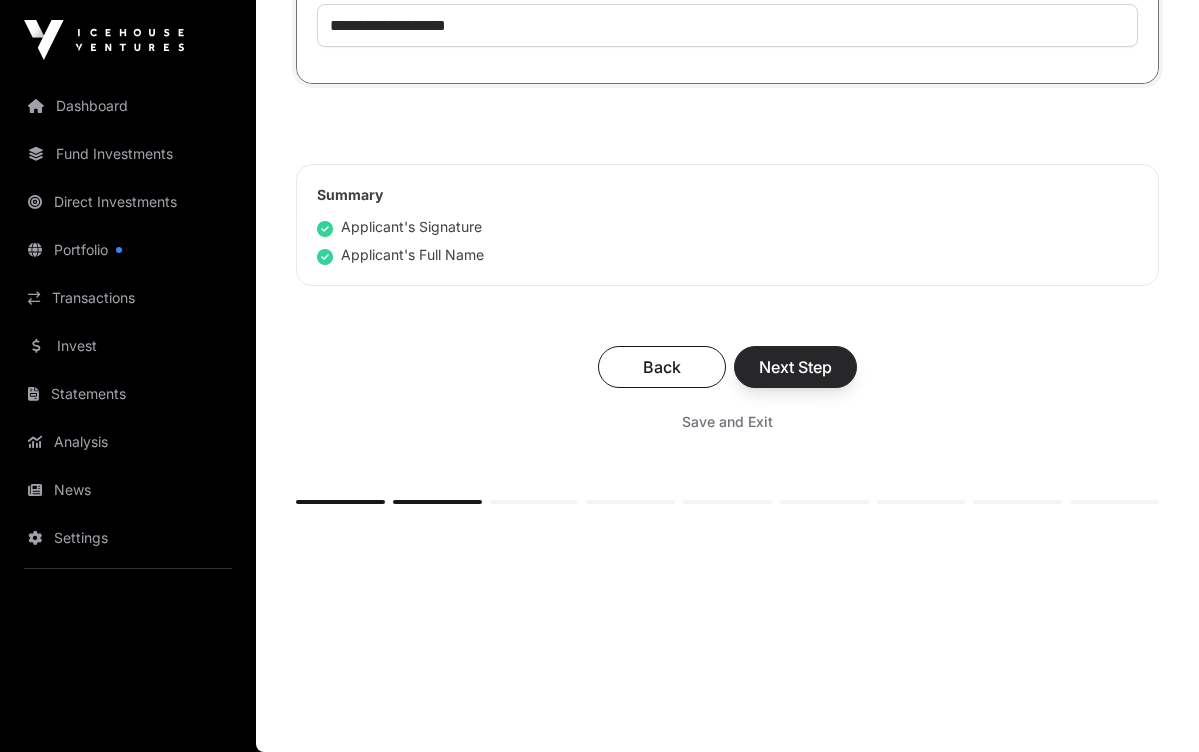 click on "Next Step" 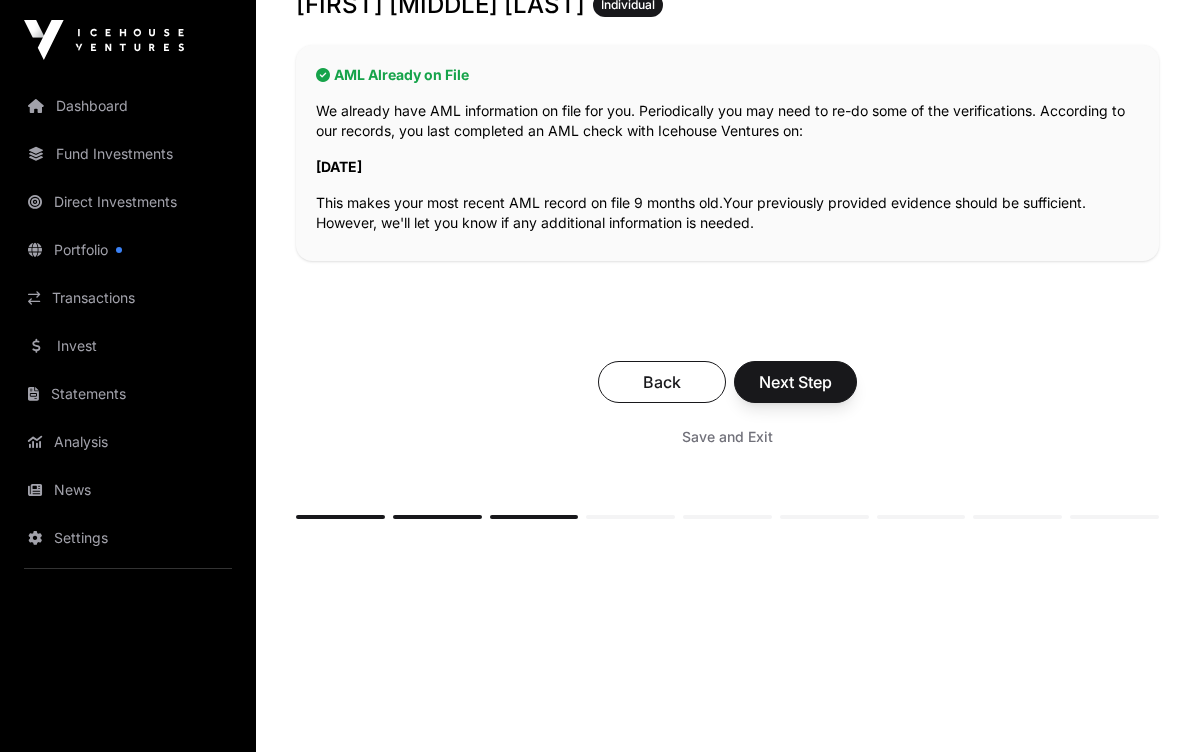 scroll, scrollTop: 457, scrollLeft: 0, axis: vertical 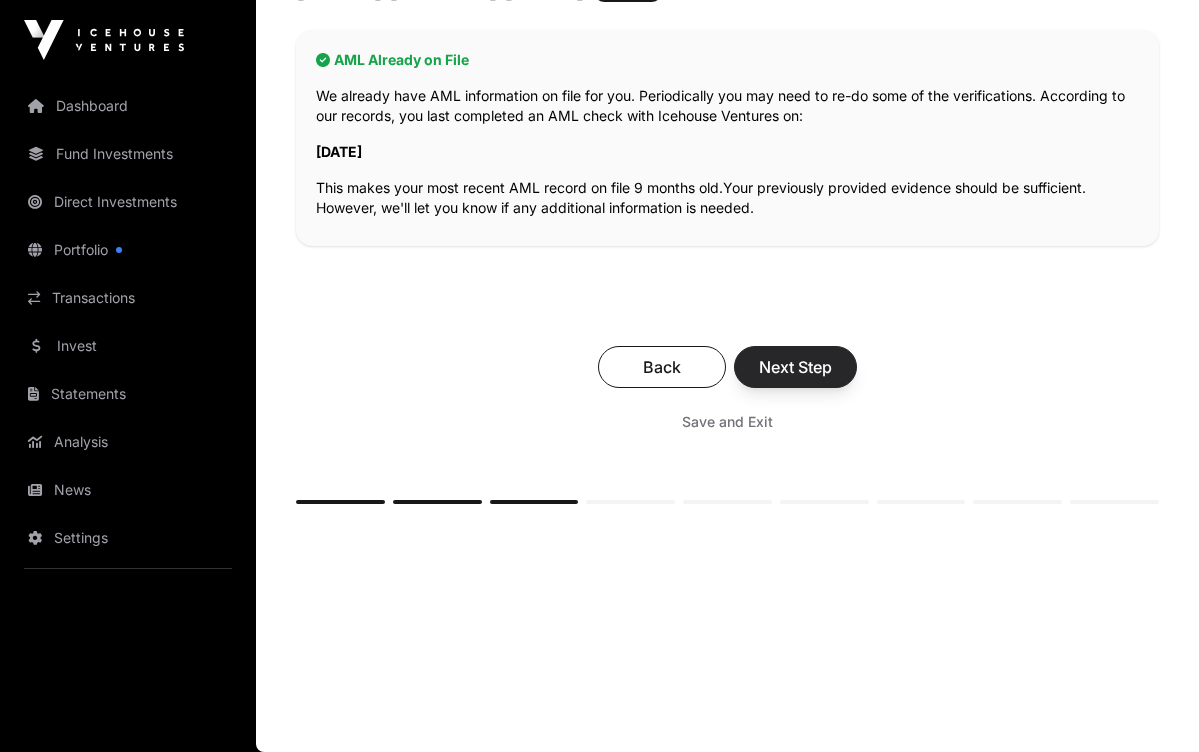 click on "Next Step" 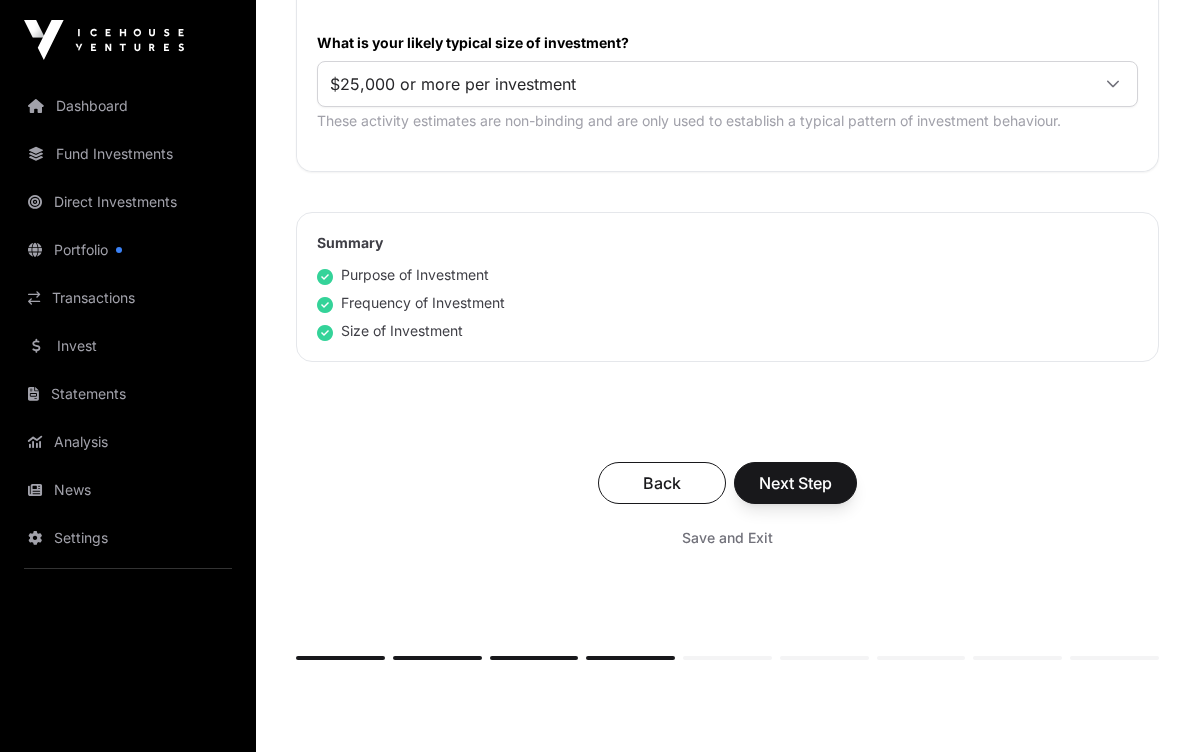 scroll, scrollTop: 1343, scrollLeft: 0, axis: vertical 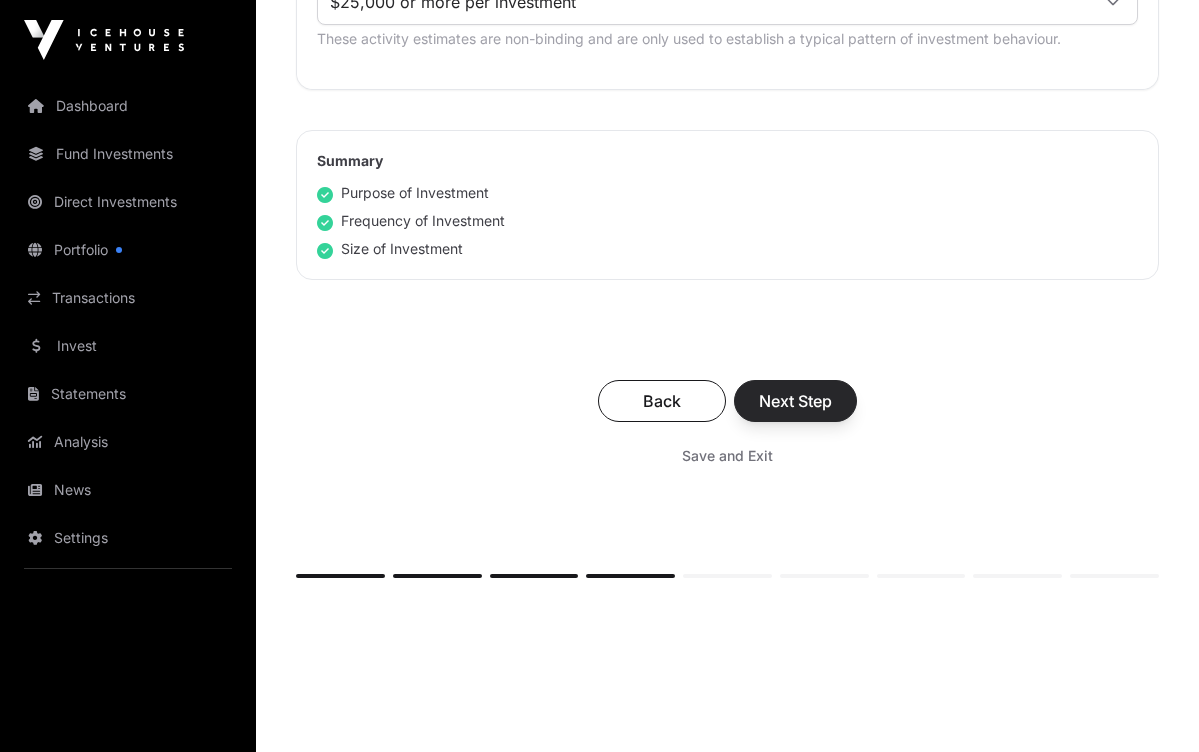 click on "Next Step" 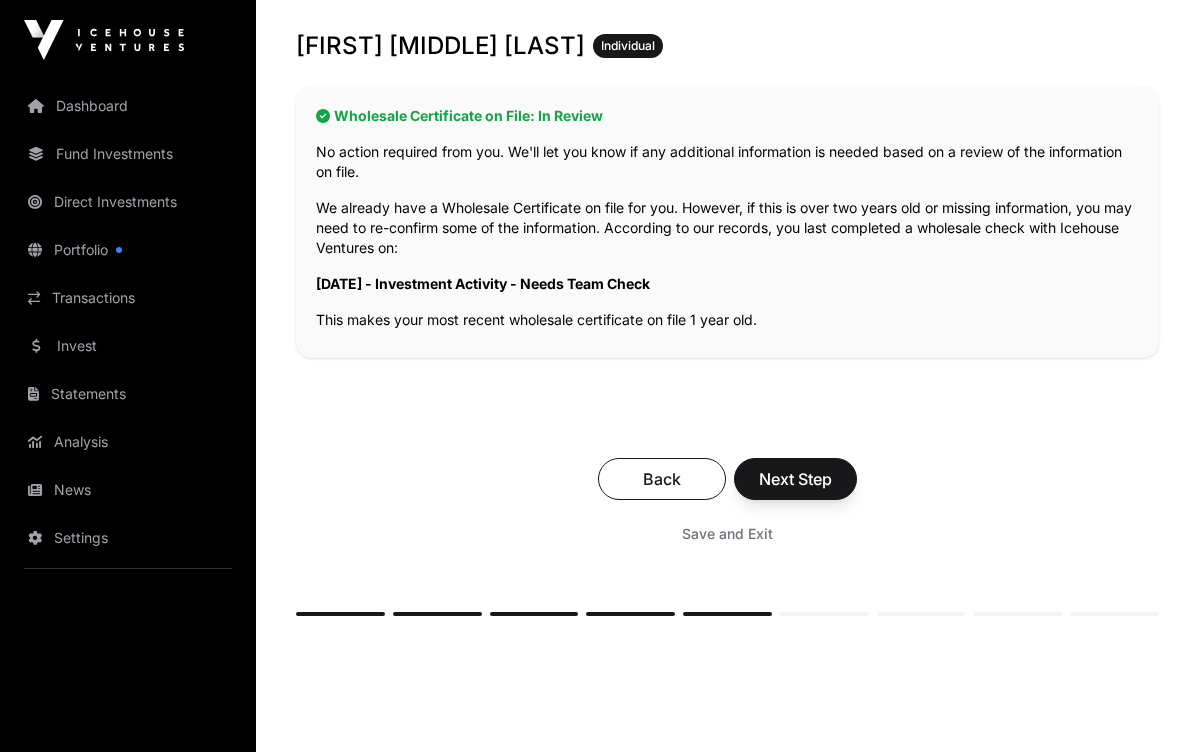 scroll, scrollTop: 404, scrollLeft: 0, axis: vertical 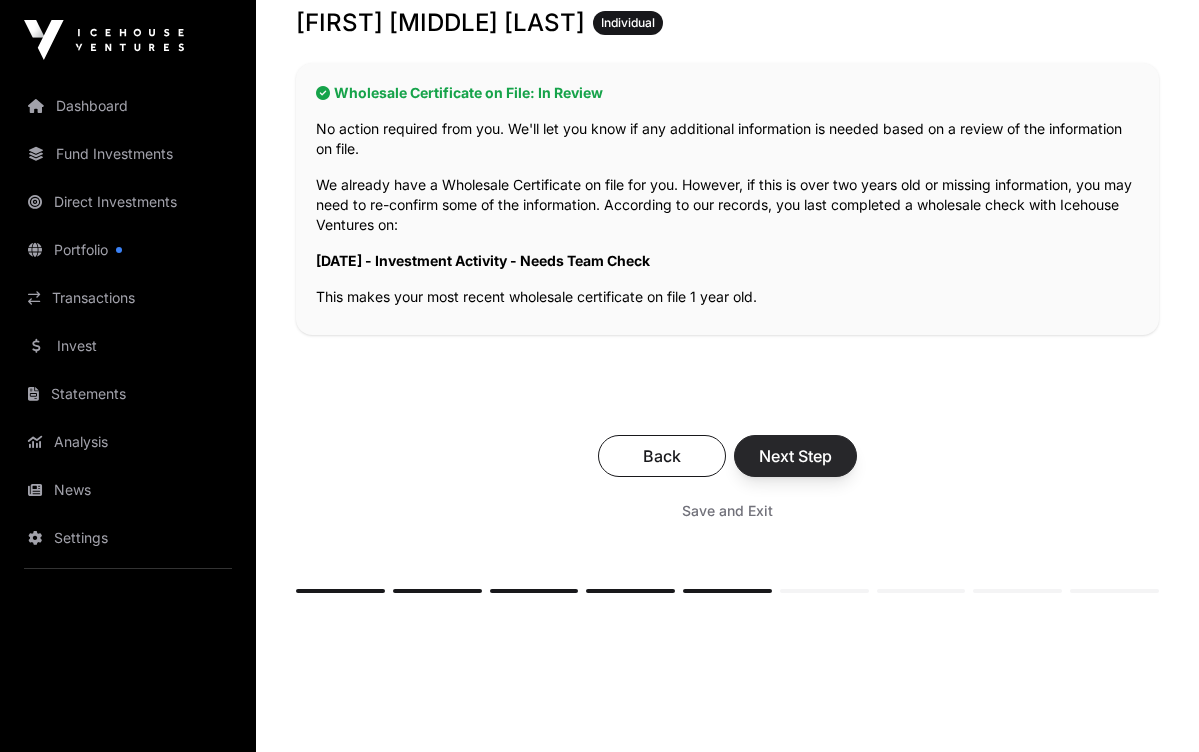 click on "Next Step" 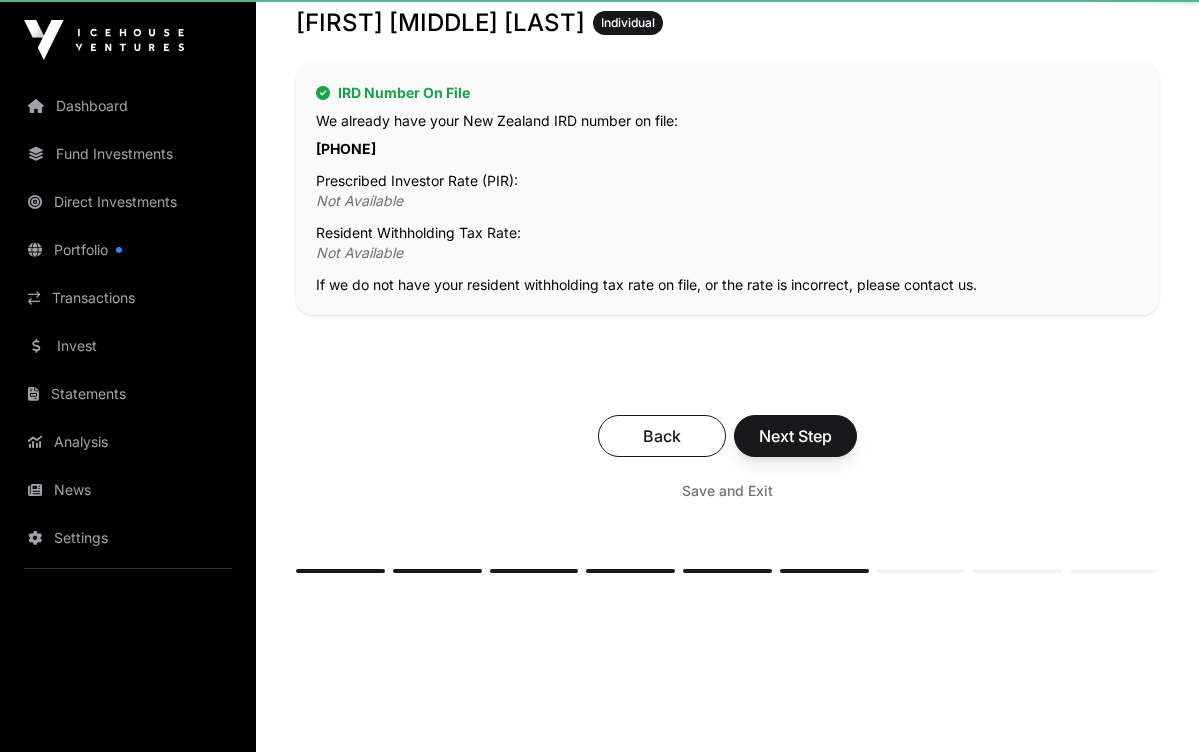scroll, scrollTop: 0, scrollLeft: 0, axis: both 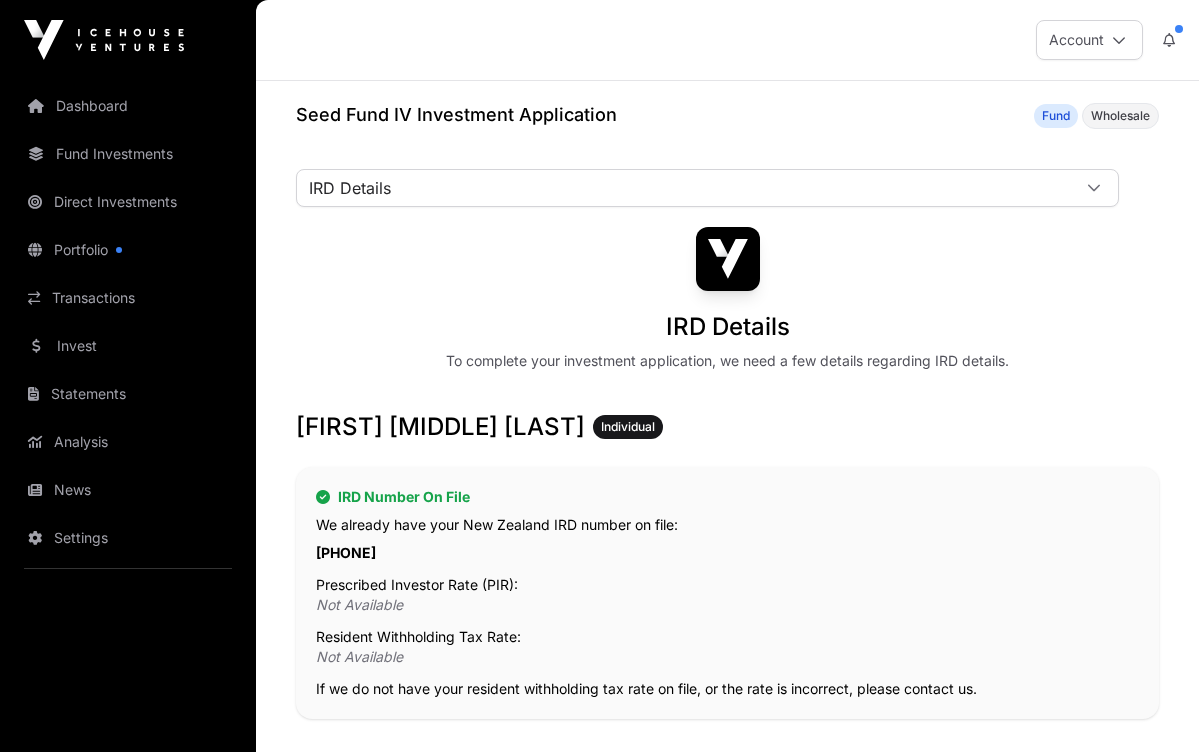 click on "IRD Number On File" 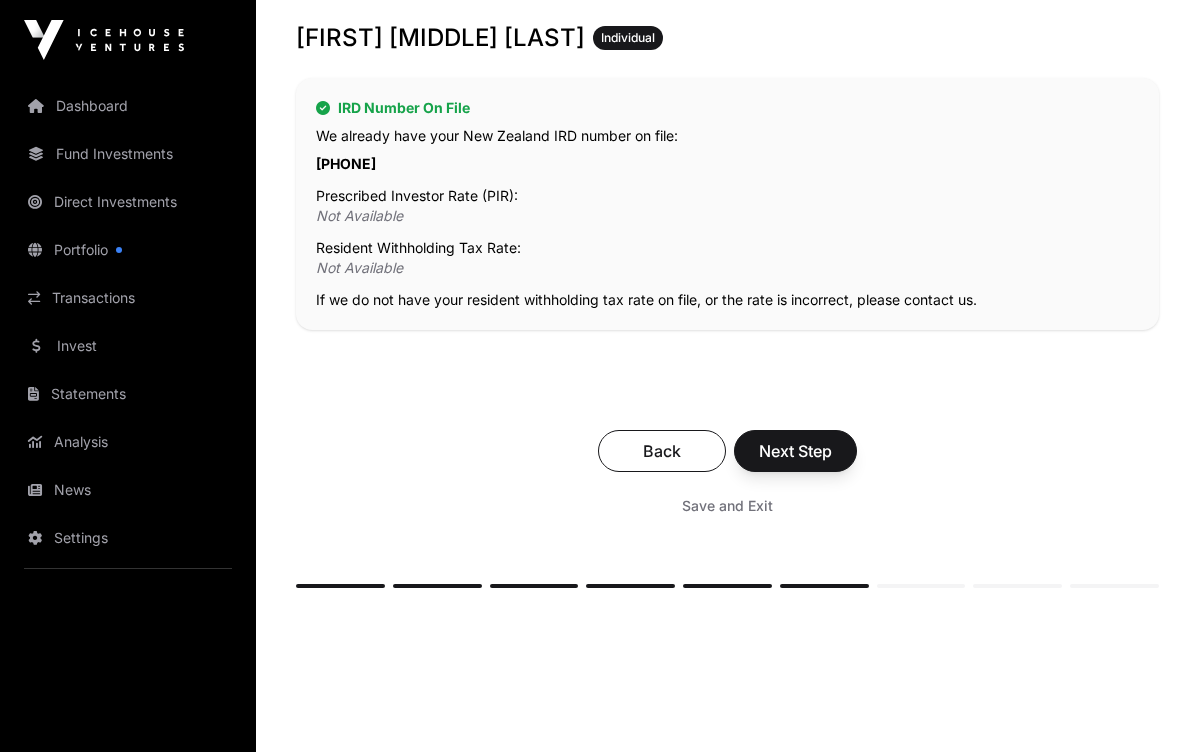 scroll, scrollTop: 441, scrollLeft: 0, axis: vertical 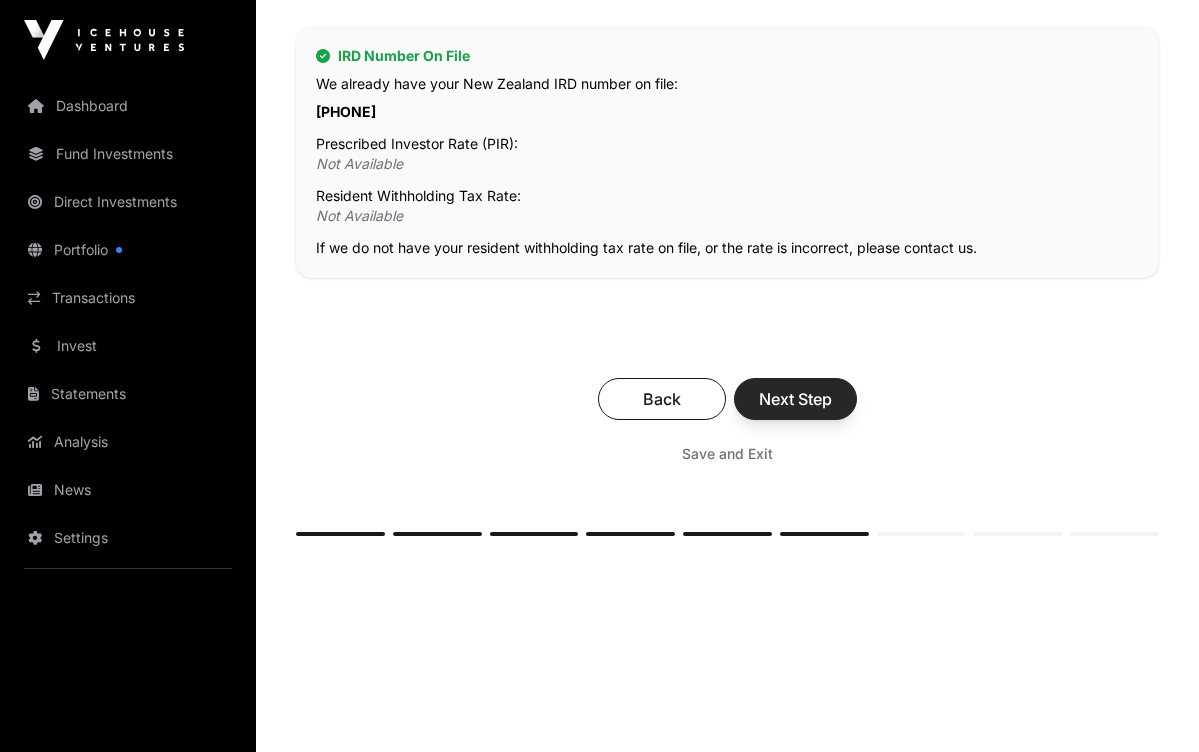click on "Next Step" 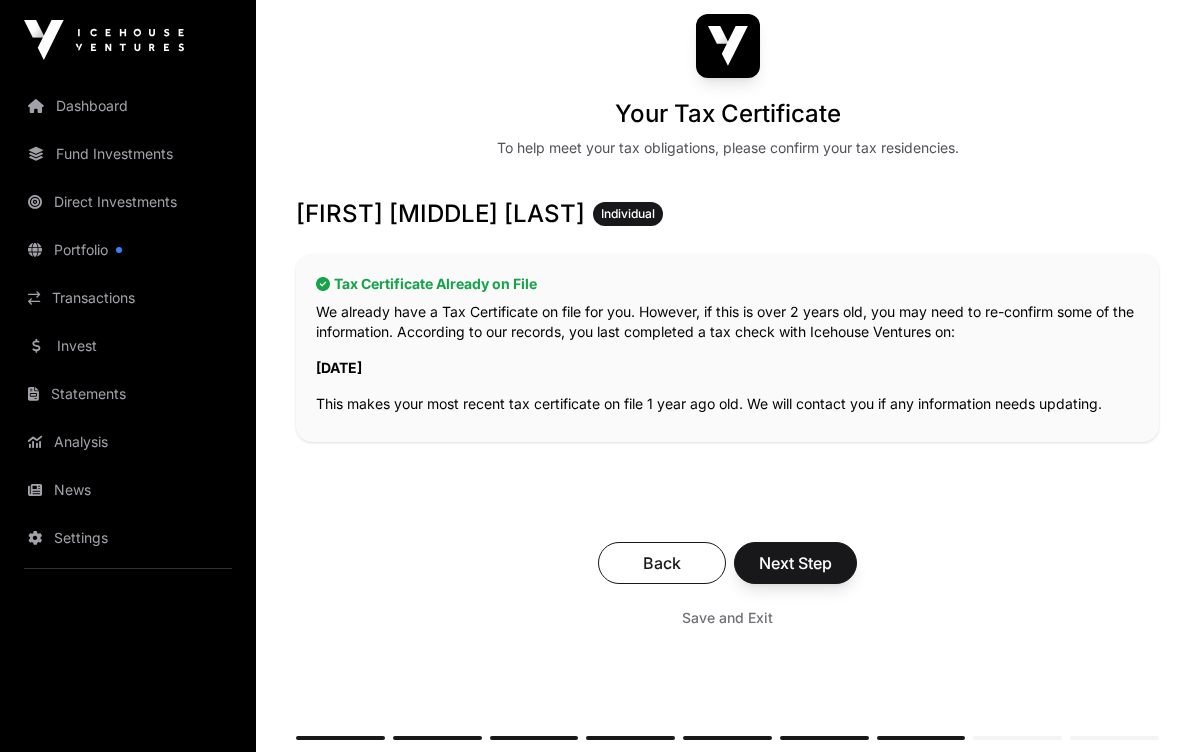 scroll, scrollTop: 225, scrollLeft: 0, axis: vertical 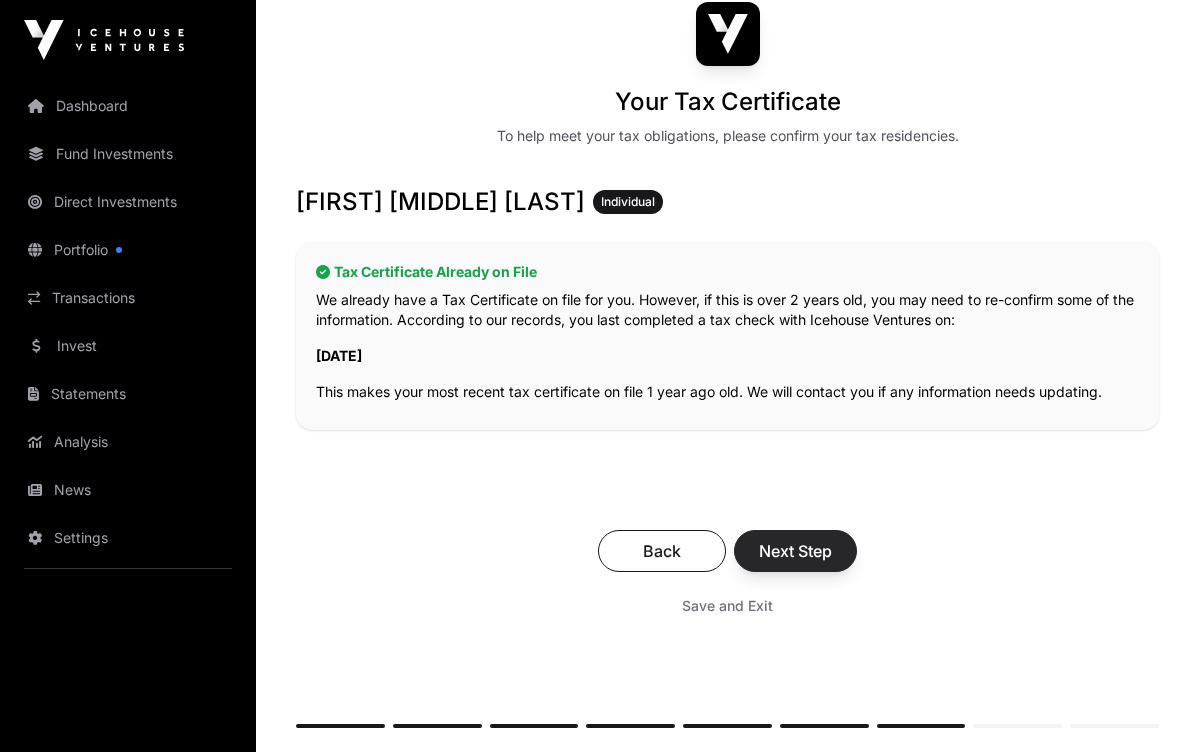 click on "Next Step" 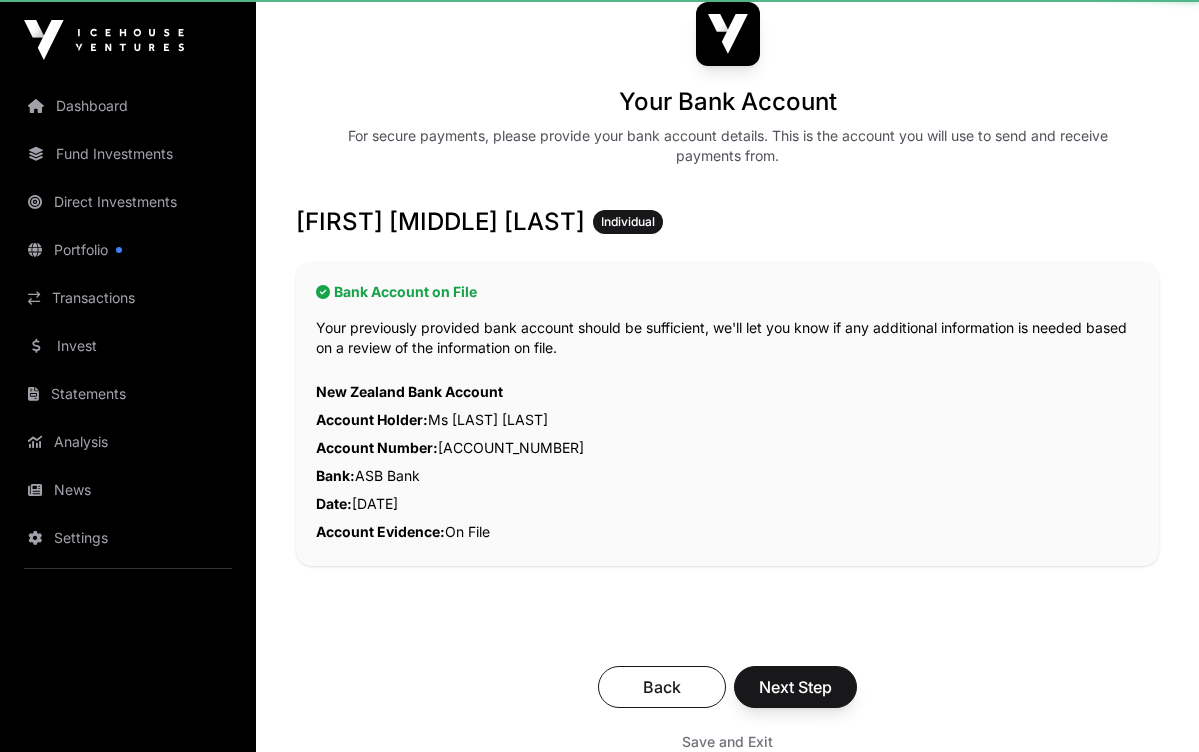scroll, scrollTop: 0, scrollLeft: 0, axis: both 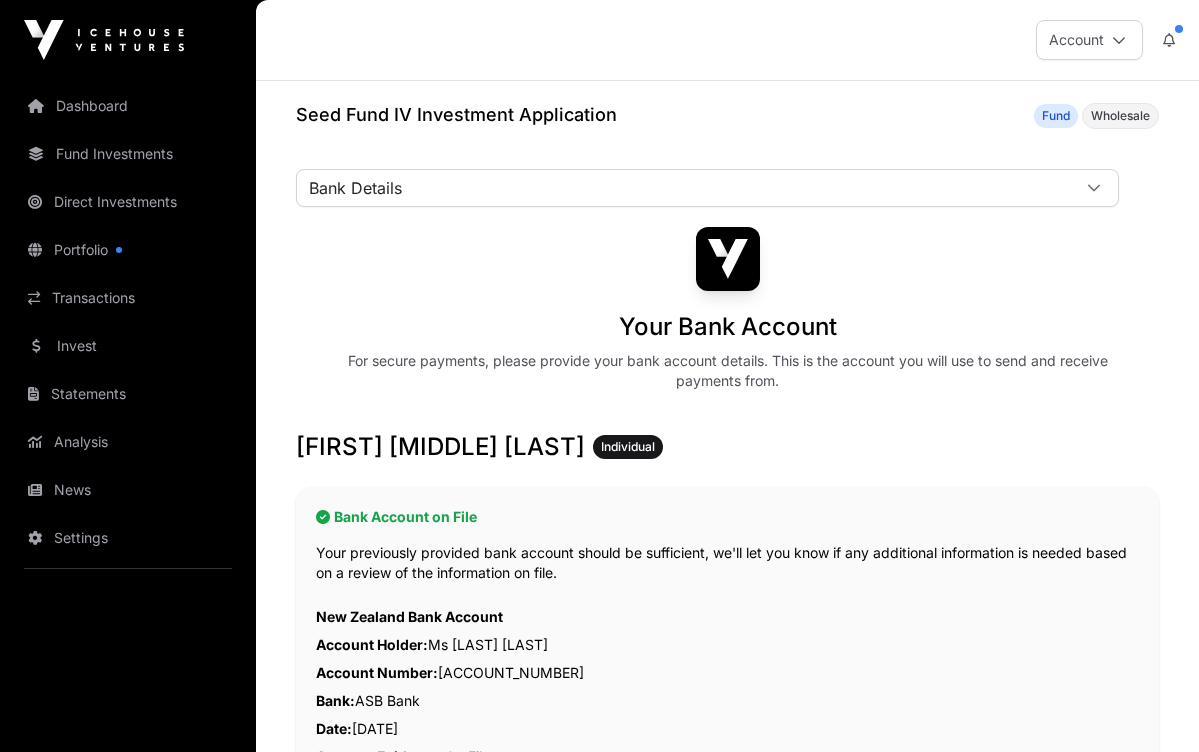 click on "[FIRST] [MIDDLE] [LAST]  Individual" 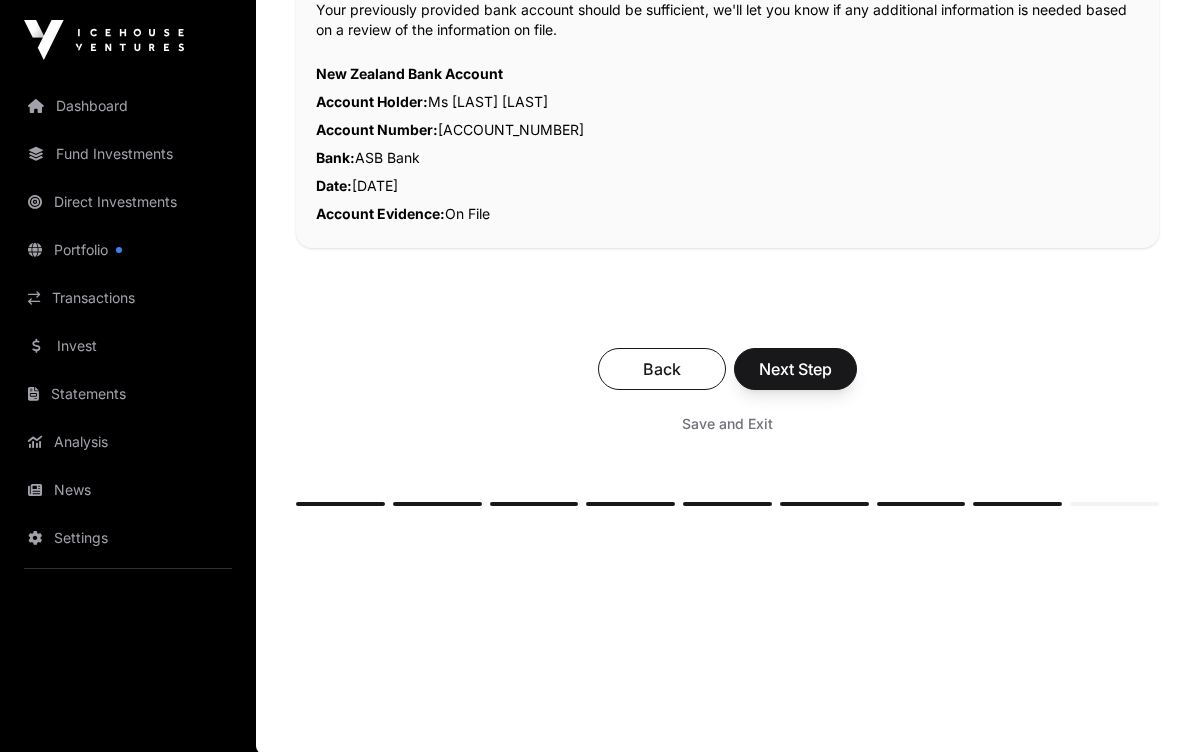 scroll, scrollTop: 545, scrollLeft: 0, axis: vertical 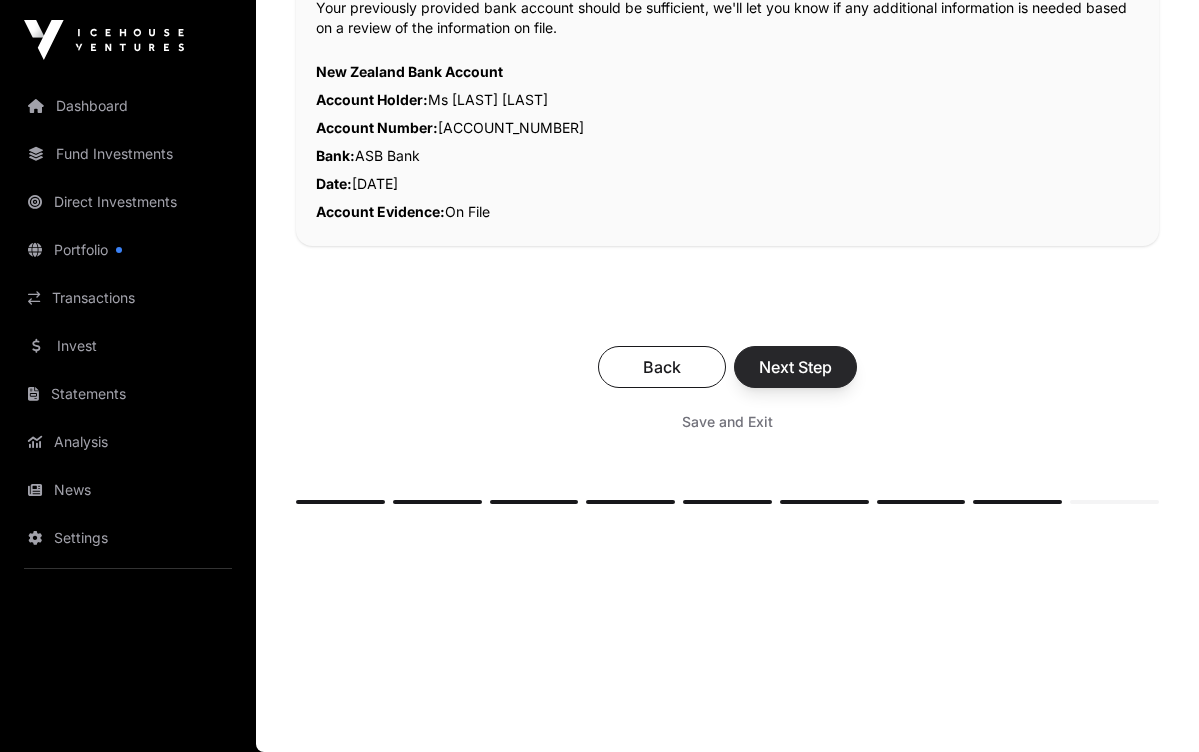 click on "Next Step" 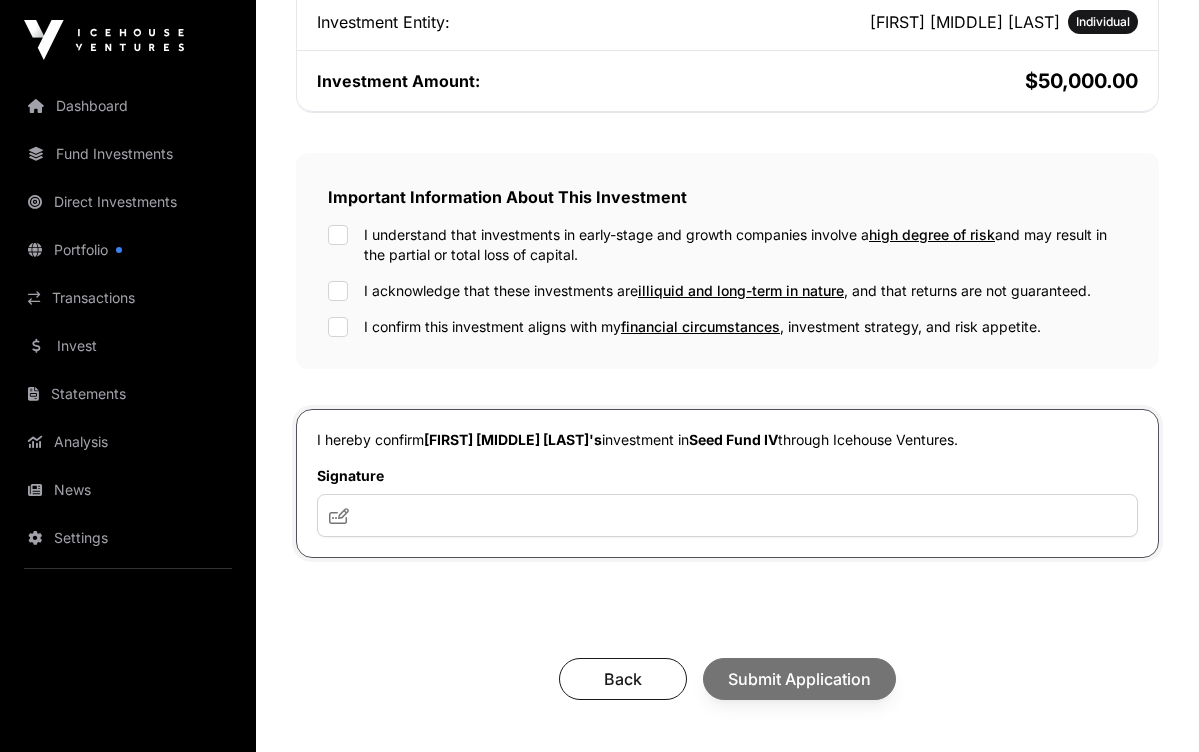 scroll, scrollTop: 568, scrollLeft: 0, axis: vertical 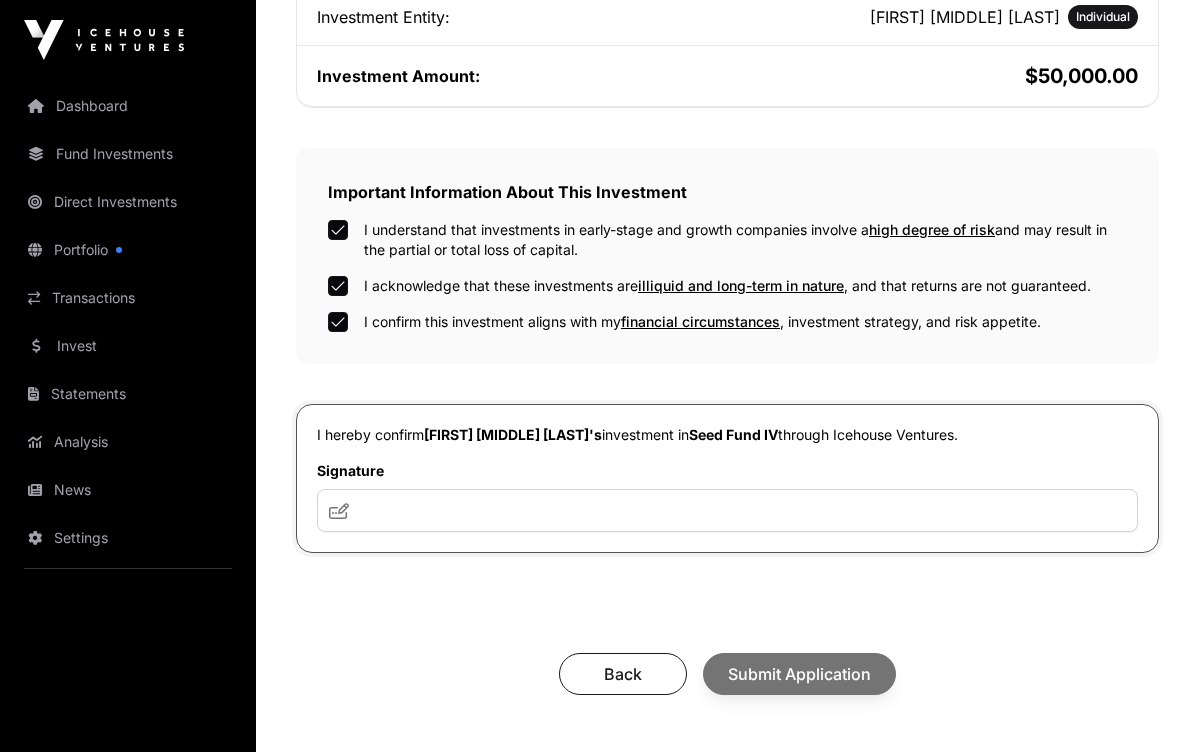 click 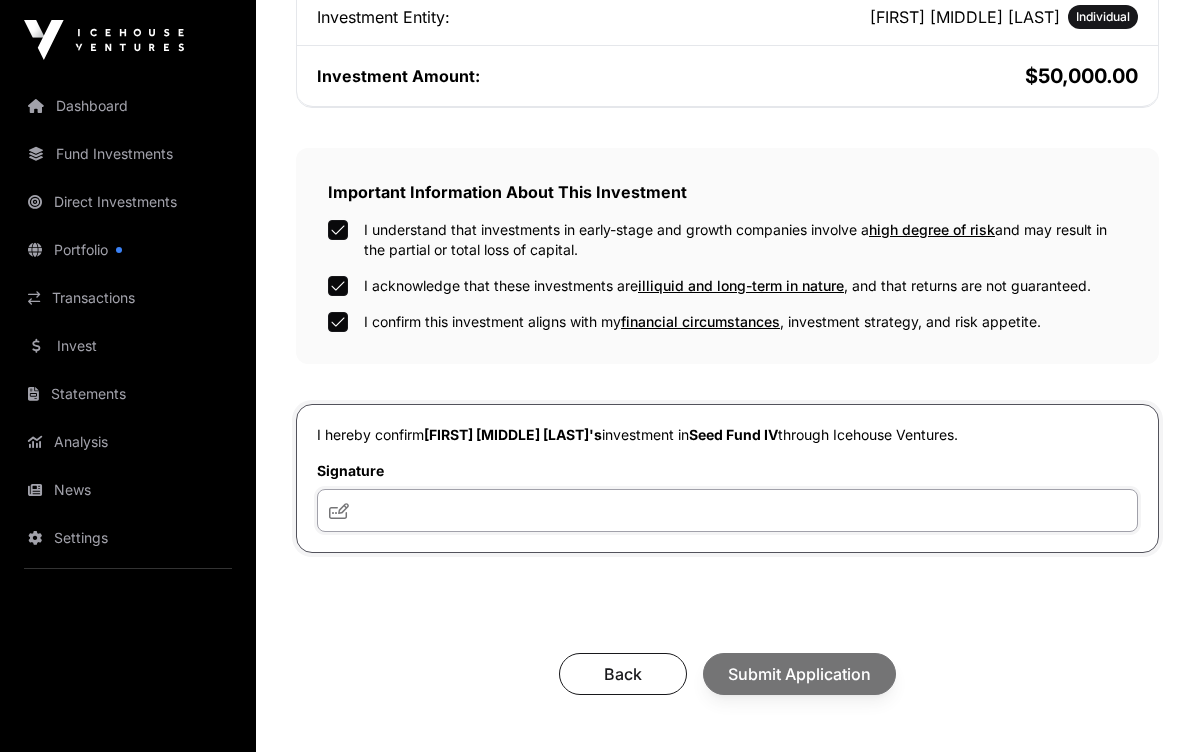 click 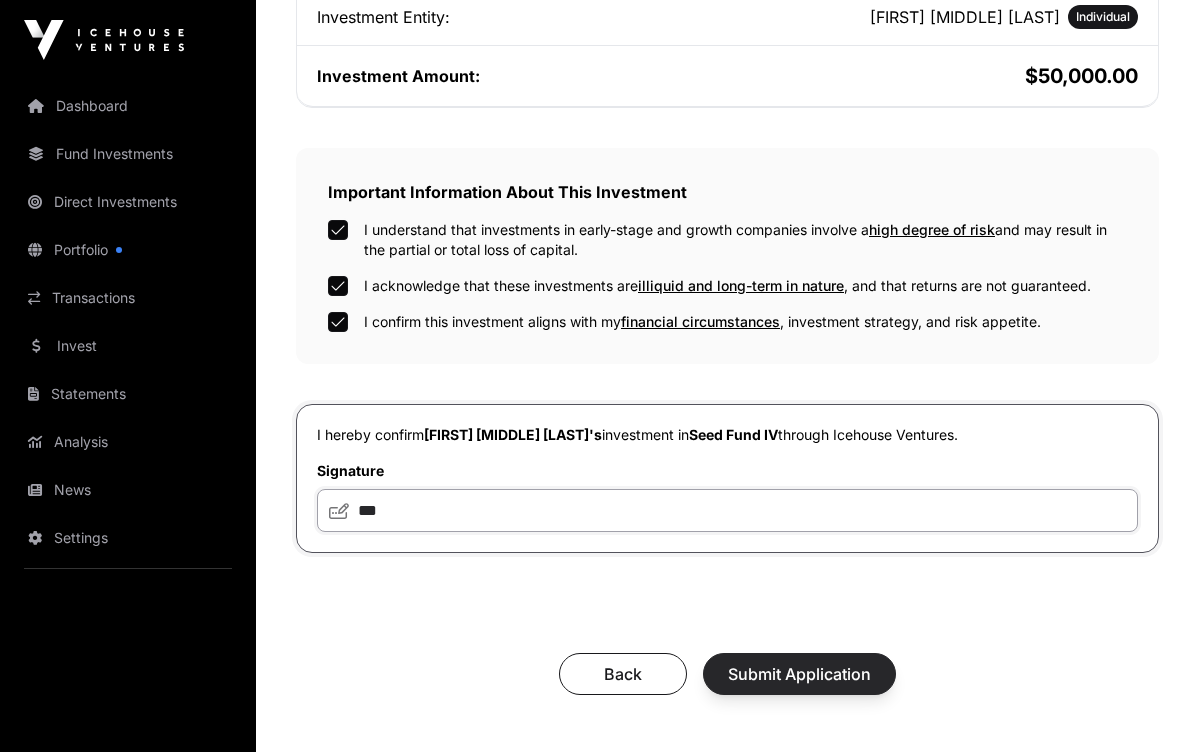 type on "***" 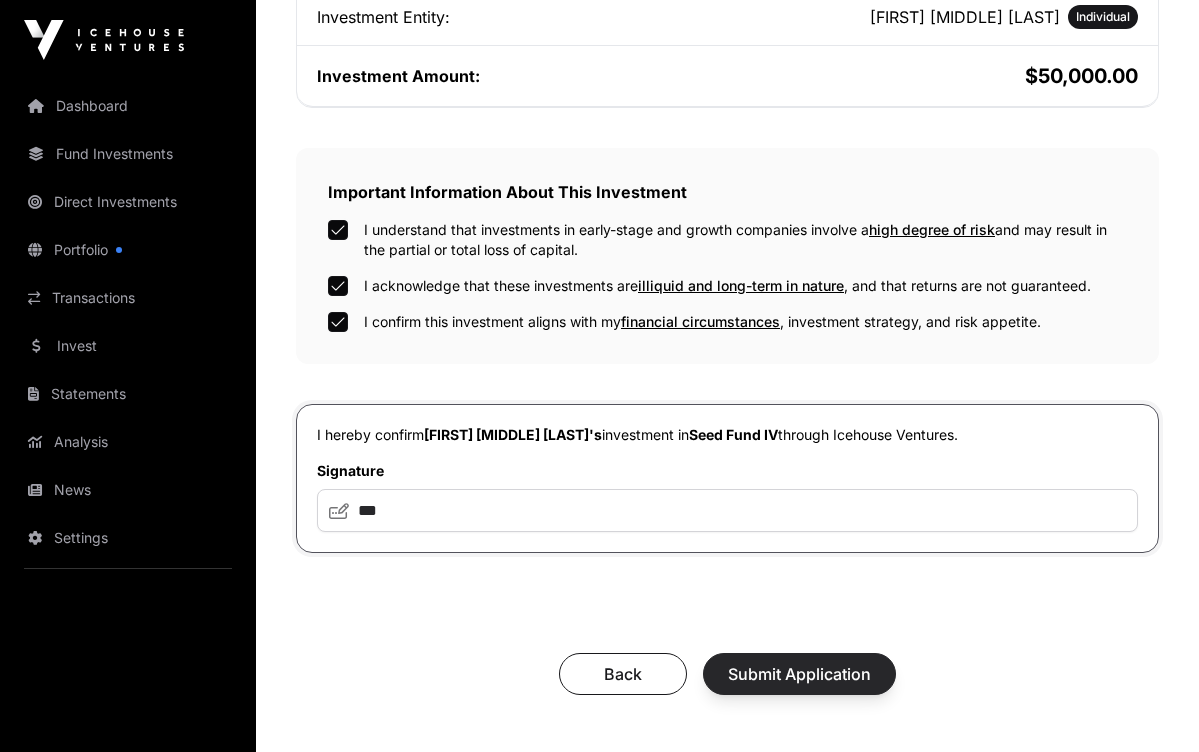 click on "Submit Application" 